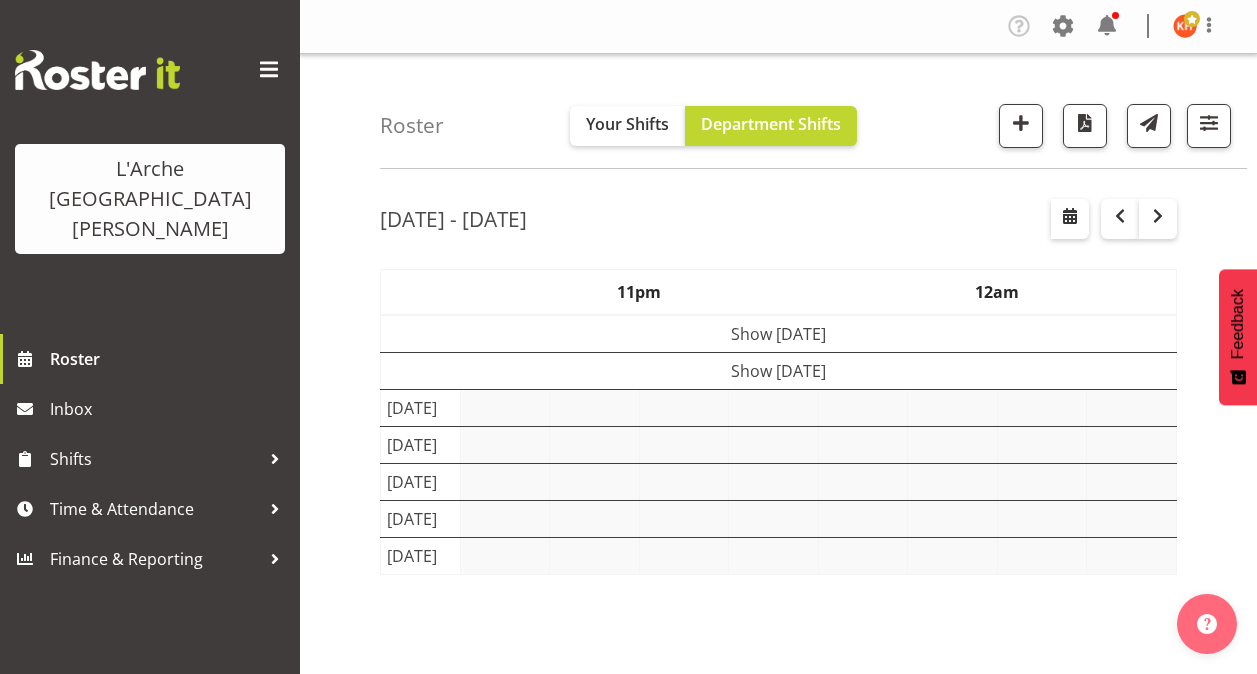 scroll, scrollTop: 0, scrollLeft: 0, axis: both 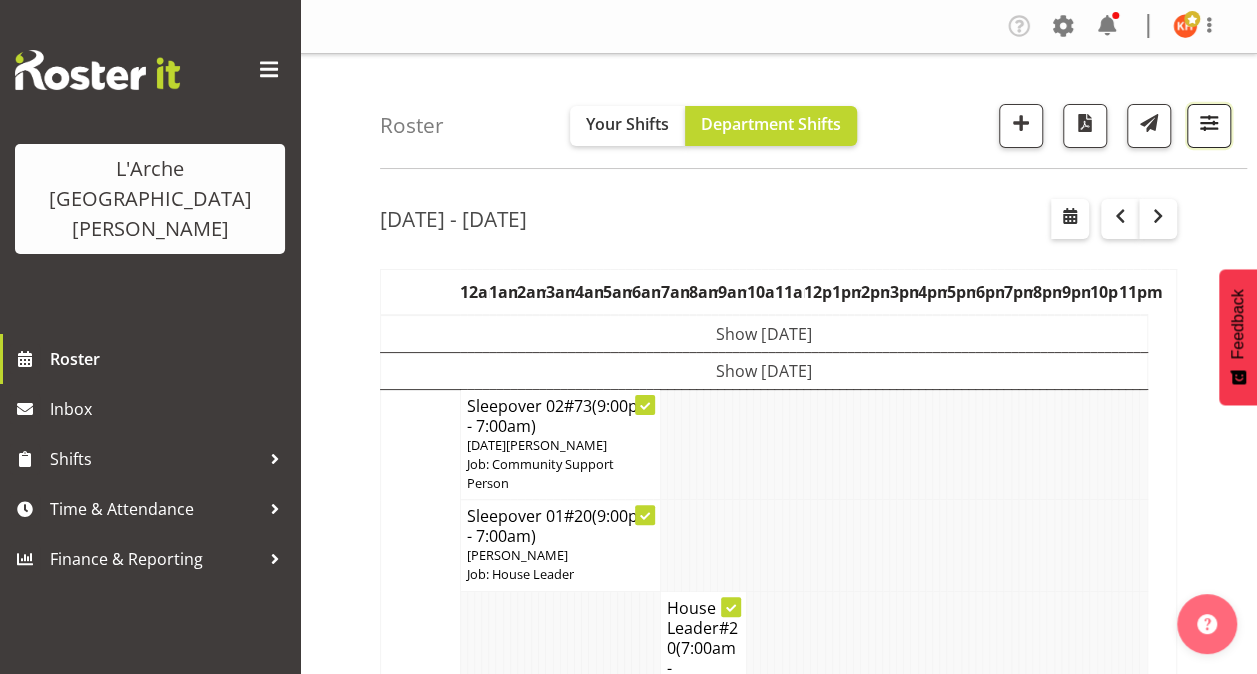 click at bounding box center (1209, 123) 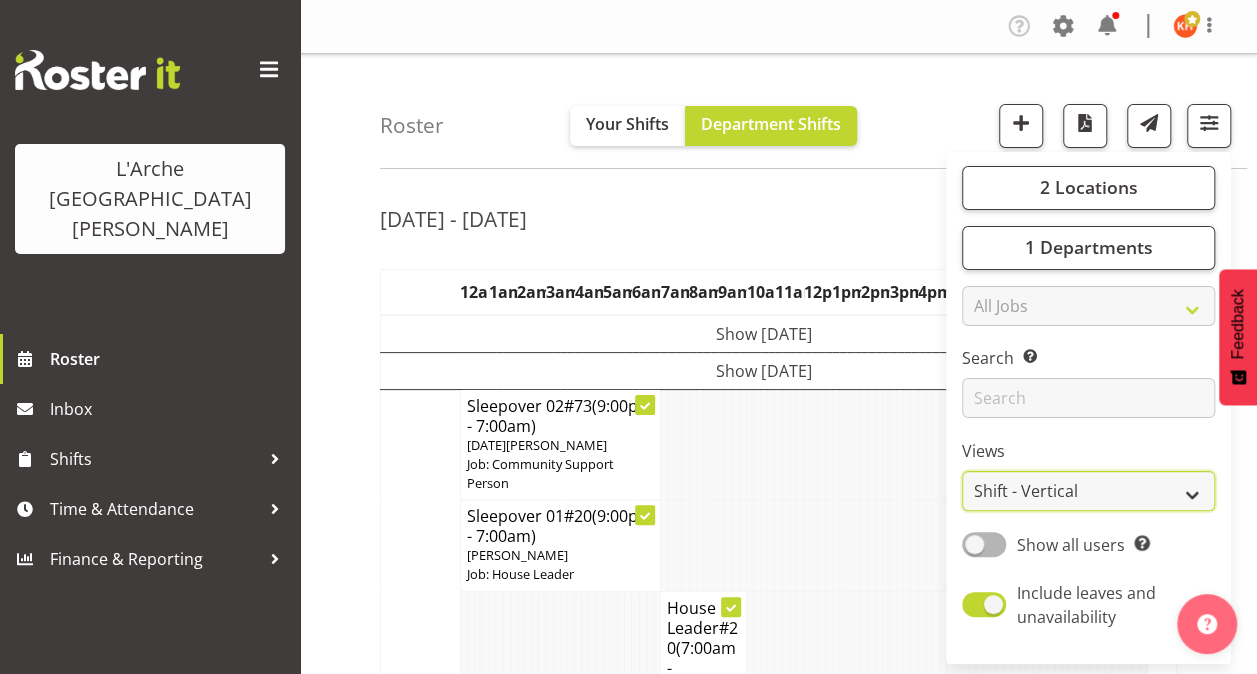 click on "Staff
Role
Shift - Horizontal
Shift - Vertical
Staff - Location" at bounding box center [1088, 491] 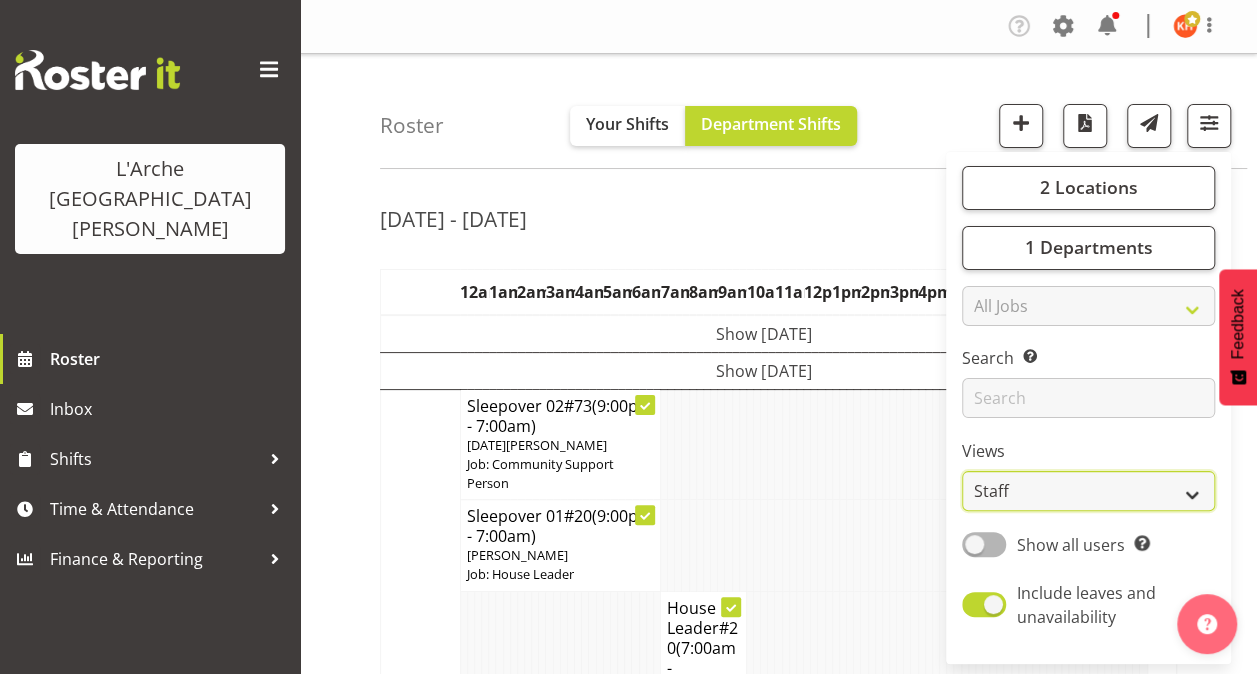 click on "Staff
Role
Shift - Horizontal
Shift - Vertical
Staff - Location" at bounding box center [1088, 491] 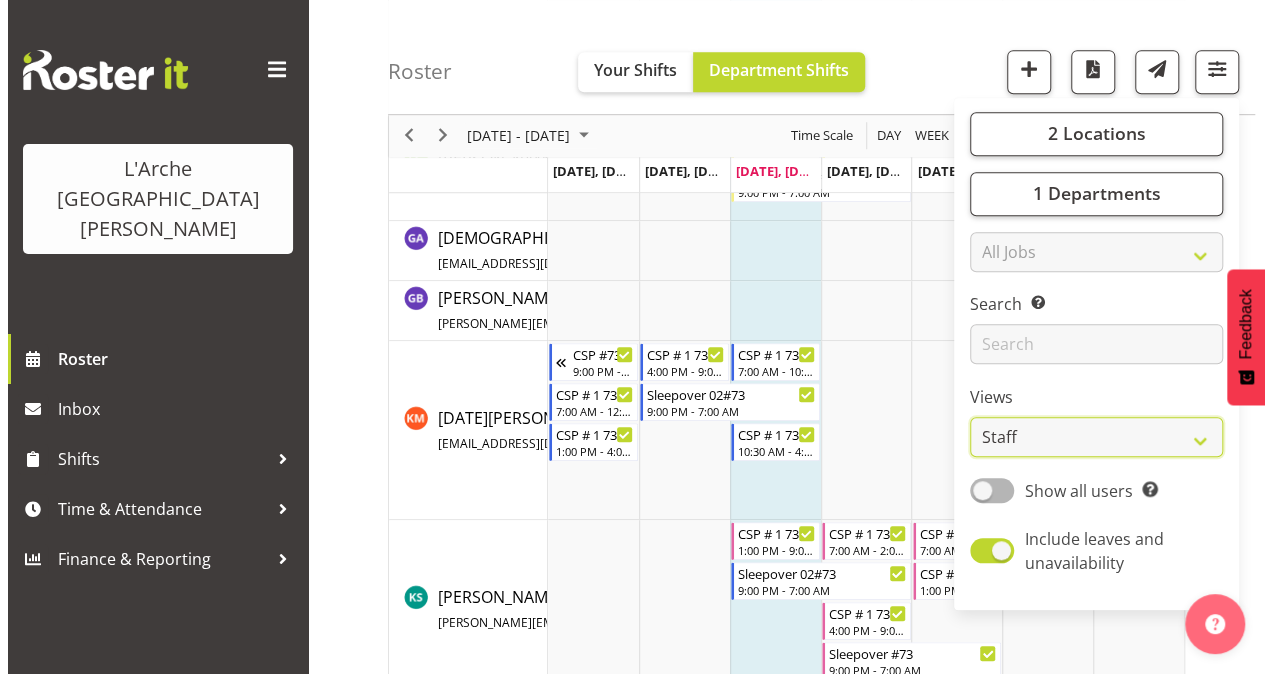 scroll, scrollTop: 544, scrollLeft: 0, axis: vertical 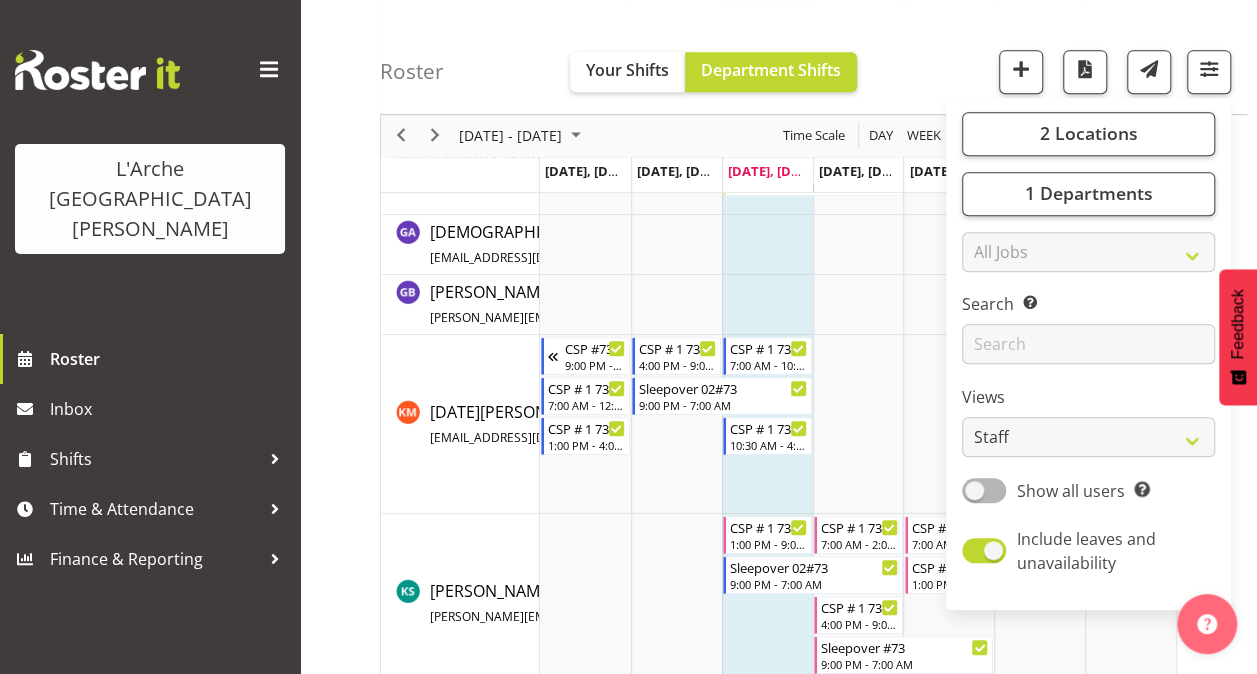 click at bounding box center (269, 70) 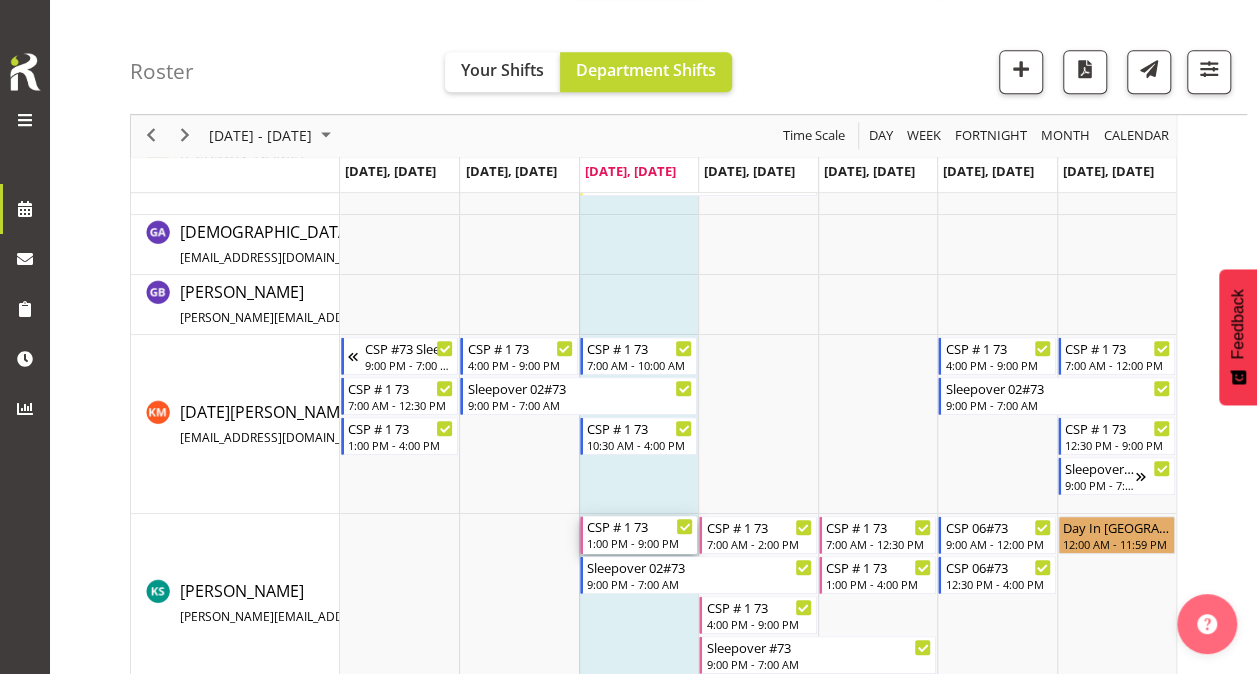 click on "CSP # 1 73" at bounding box center [640, 526] 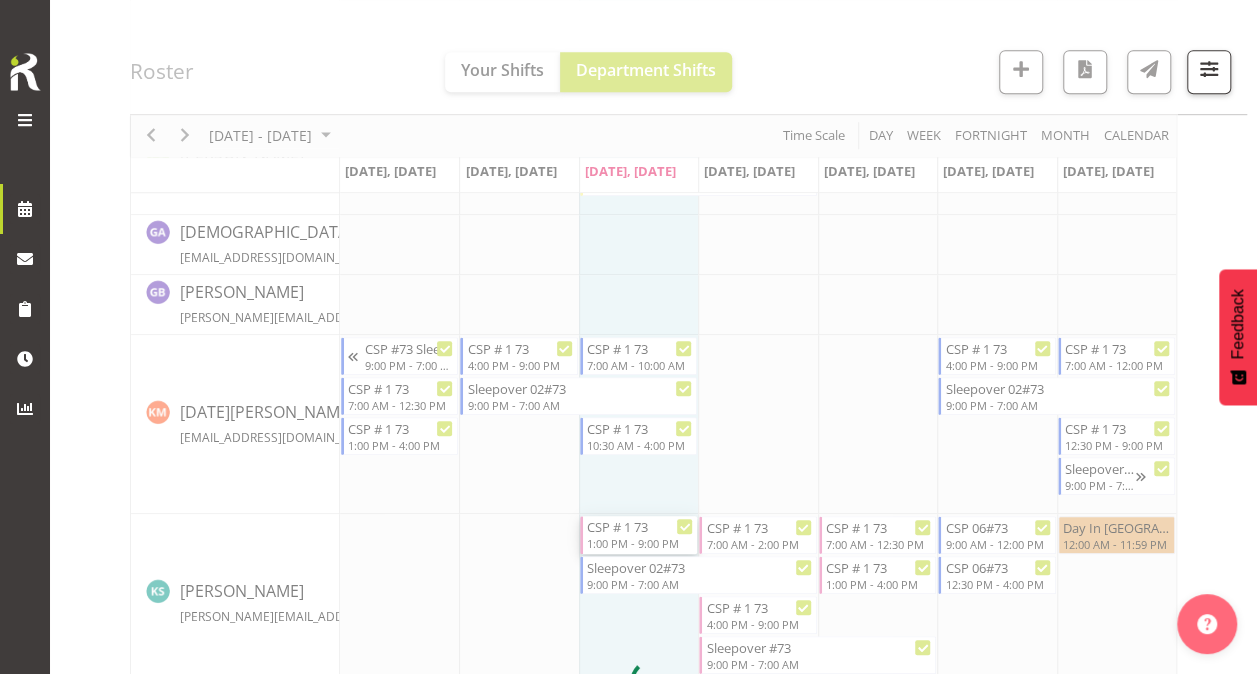 select 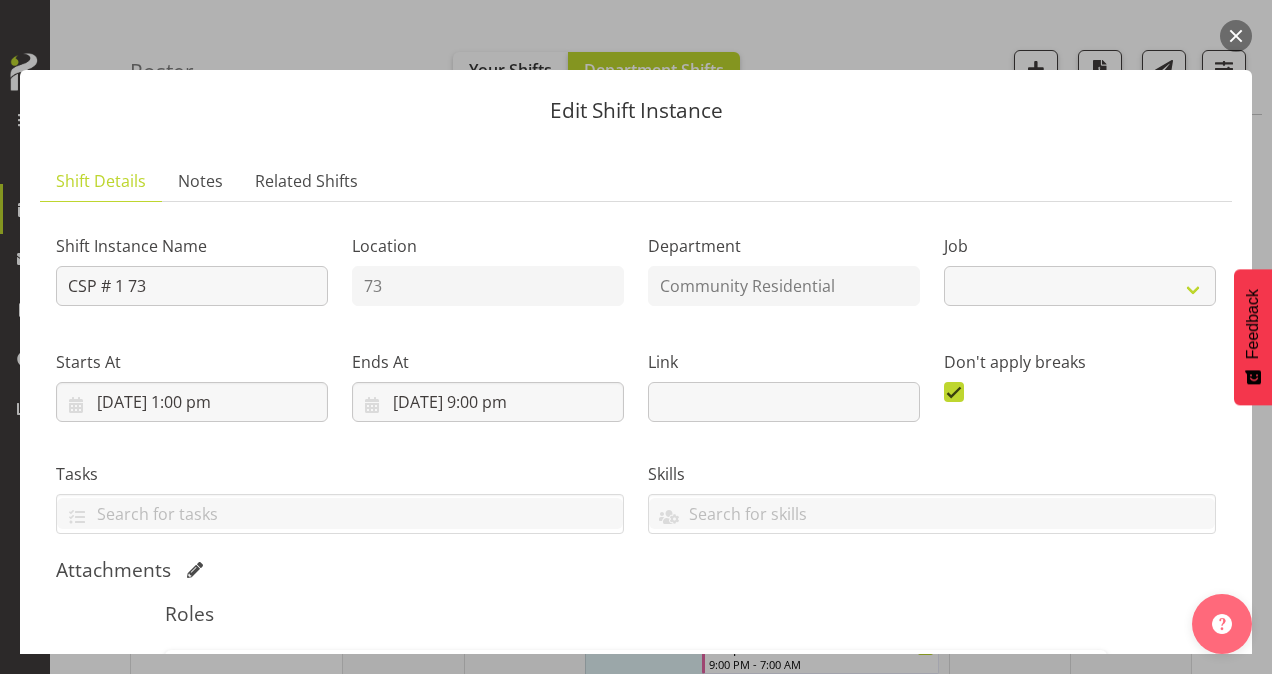 select on "2" 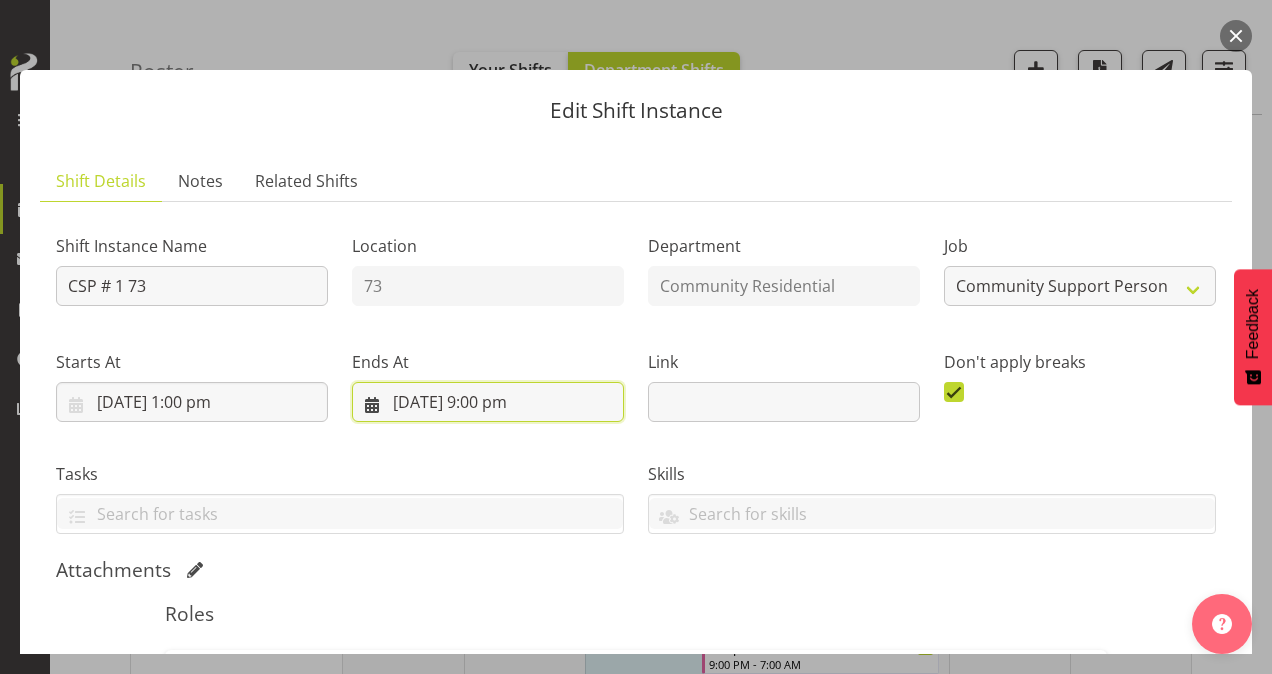 click on "[DATE] 9:00 pm" at bounding box center (488, 402) 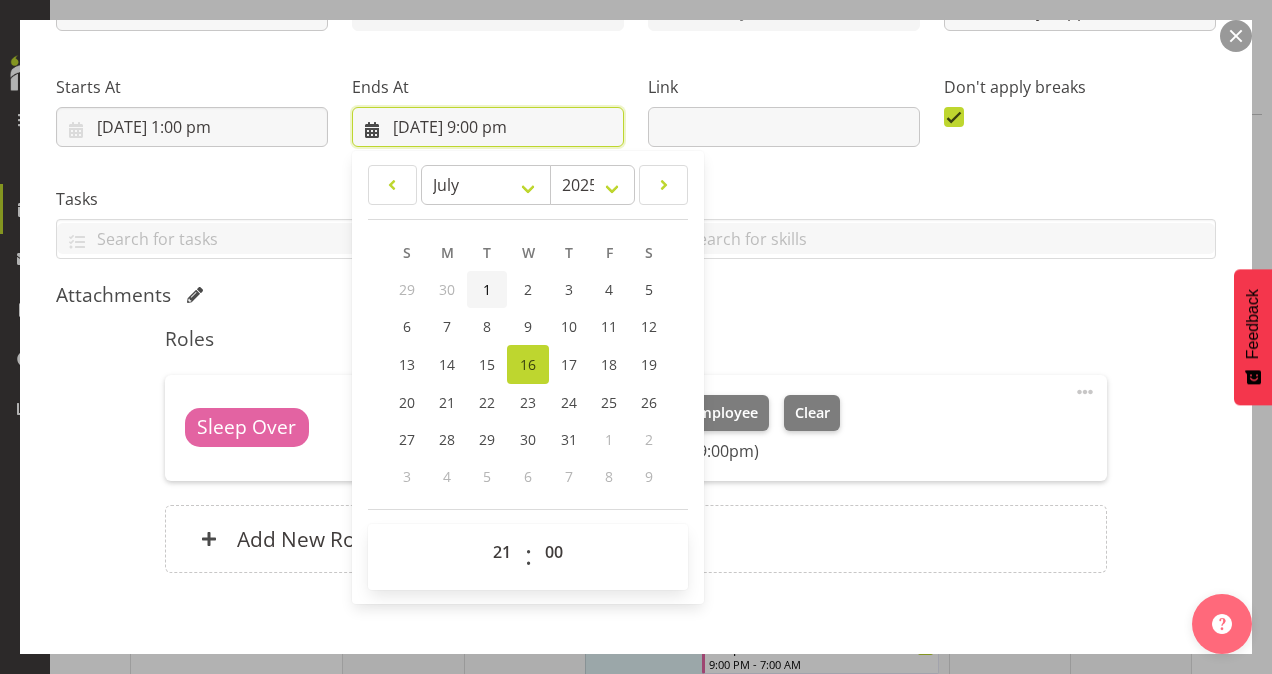 scroll, scrollTop: 278, scrollLeft: 0, axis: vertical 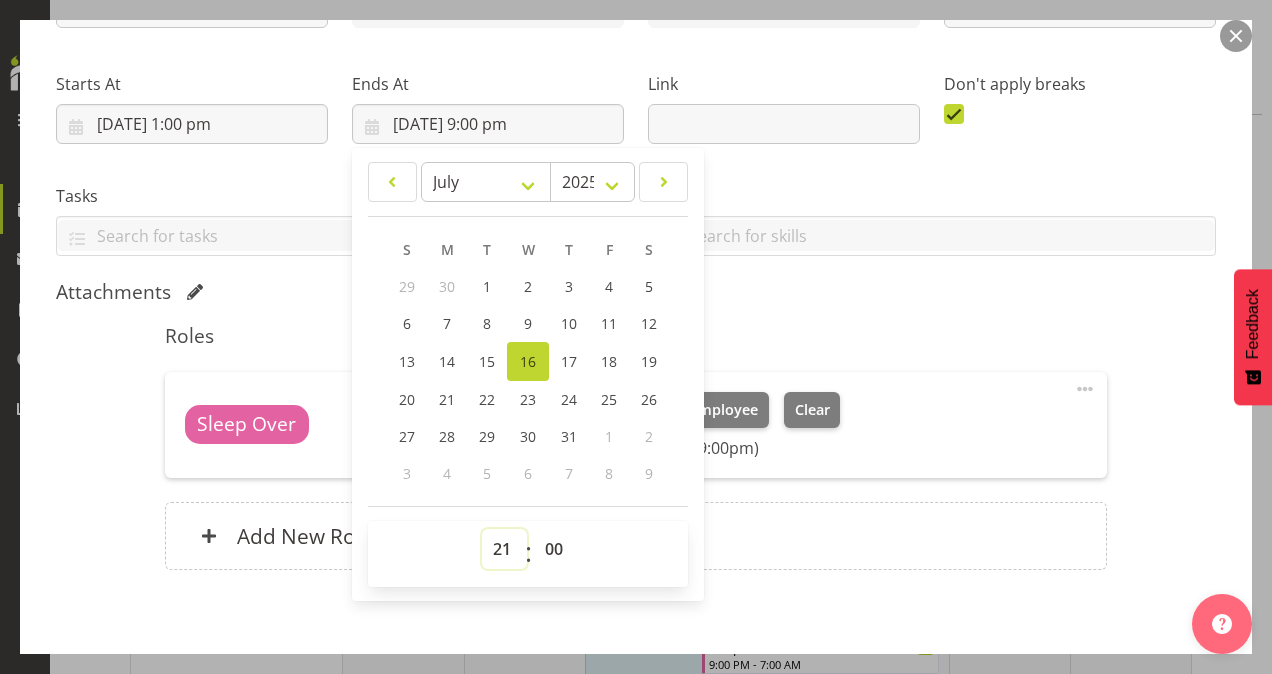 click on "00   01   02   03   04   05   06   07   08   09   10   11   12   13   14   15   16   17   18   19   20   21   22   23" at bounding box center (504, 549) 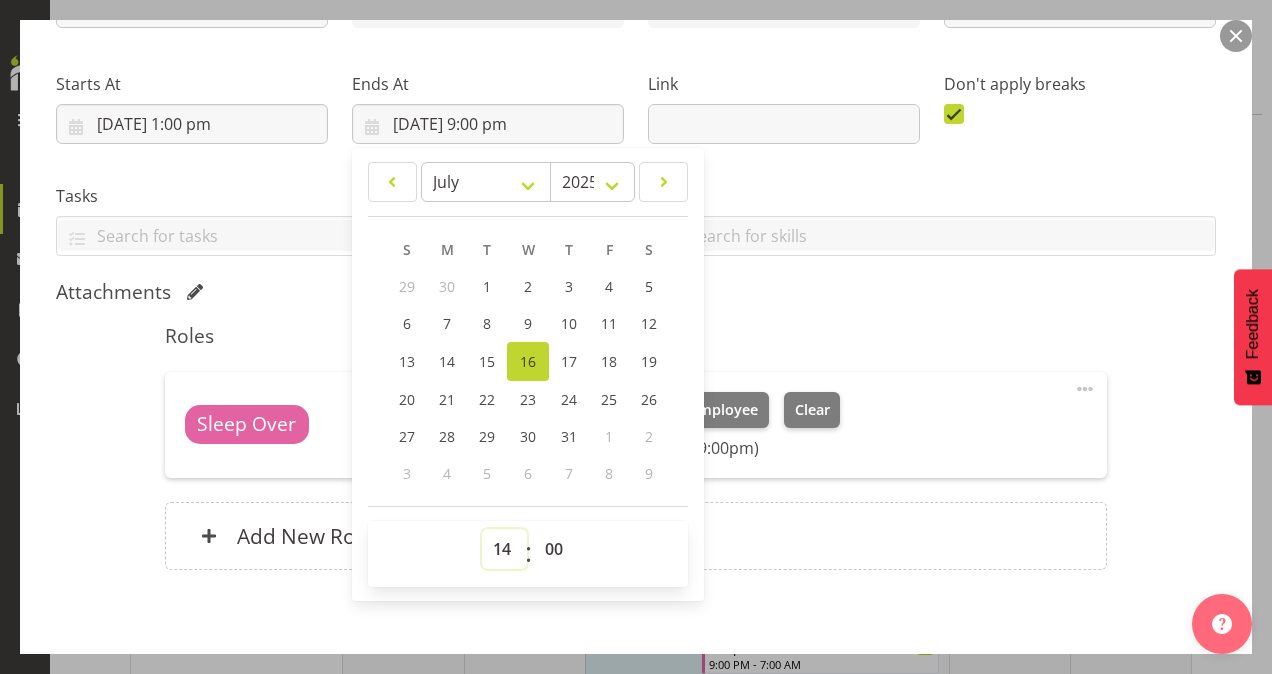 click on "00   01   02   03   04   05   06   07   08   09   10   11   12   13   14   15   16   17   18   19   20   21   22   23" at bounding box center (504, 549) 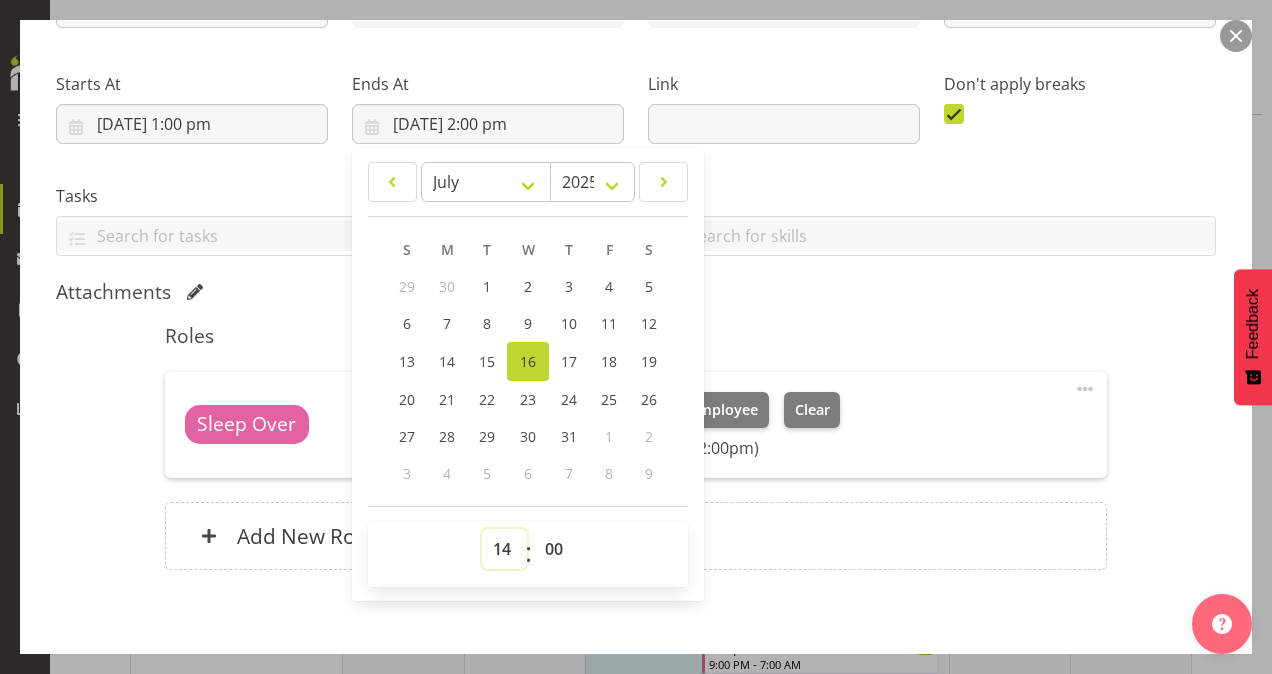 click on "00   01   02   03   04   05   06   07   08   09   10   11   12   13   14   15   16   17   18   19   20   21   22   23" at bounding box center [504, 549] 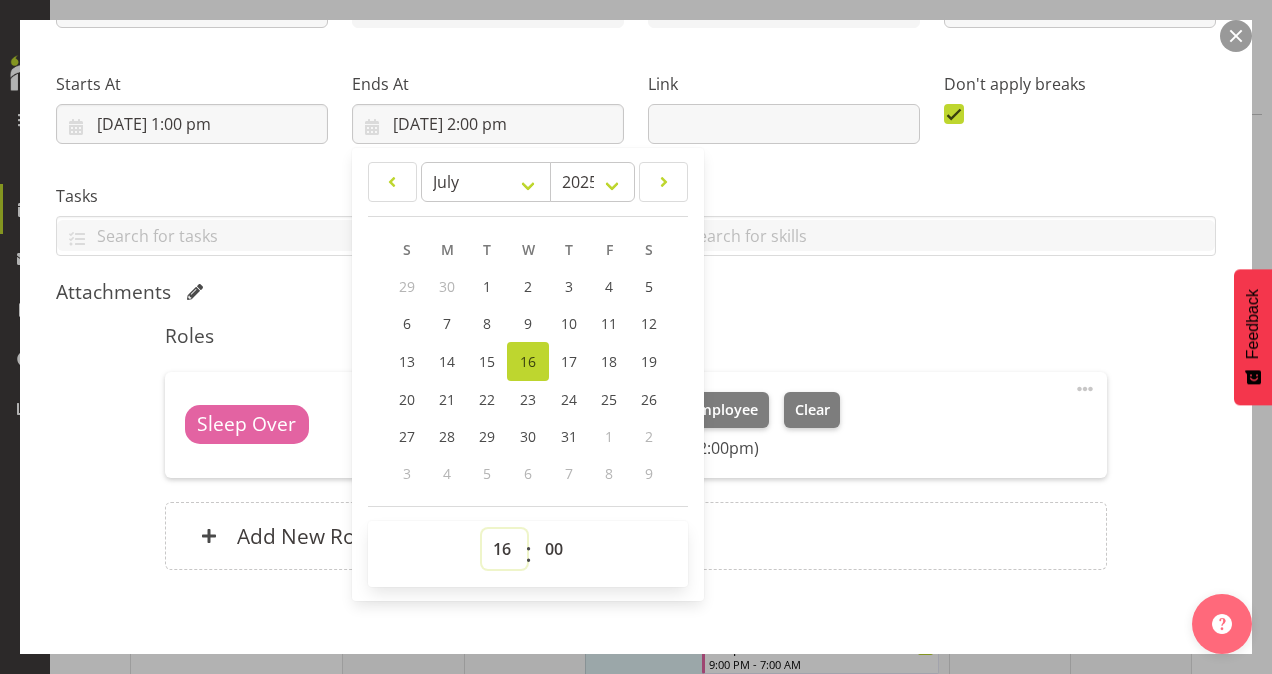 click on "00   01   02   03   04   05   06   07   08   09   10   11   12   13   14   15   16   17   18   19   20   21   22   23" at bounding box center [504, 549] 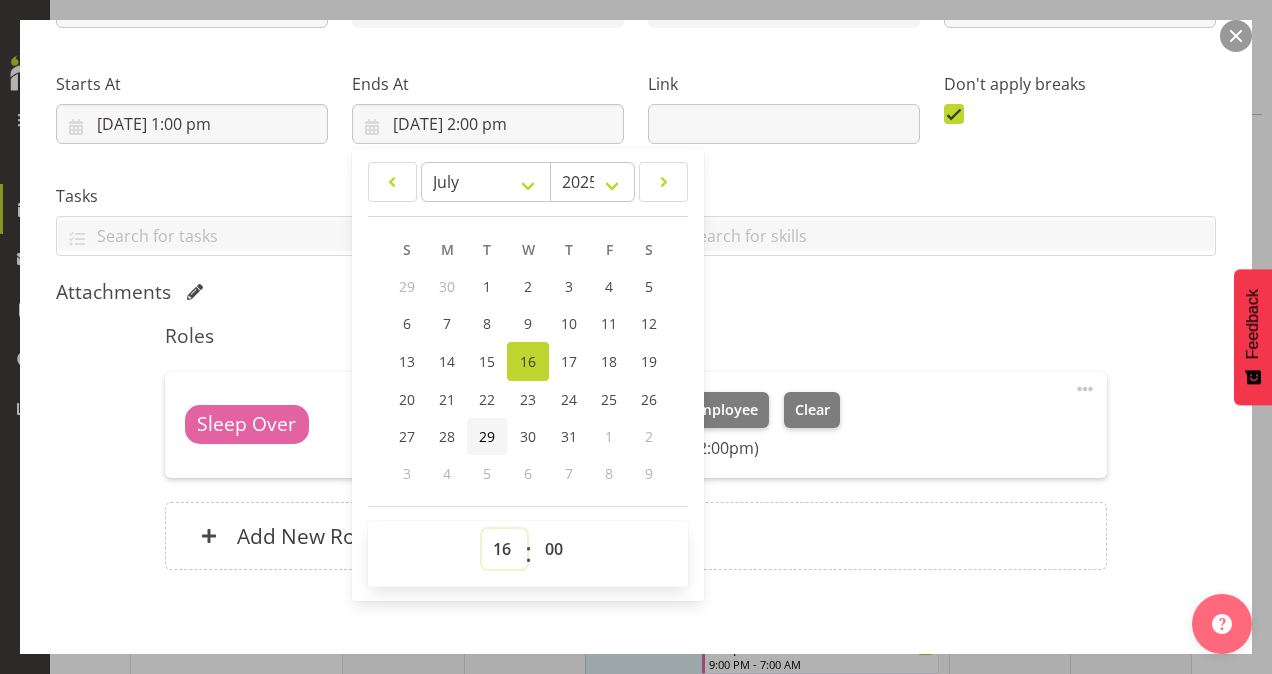 type on "[DATE] 4:00 pm" 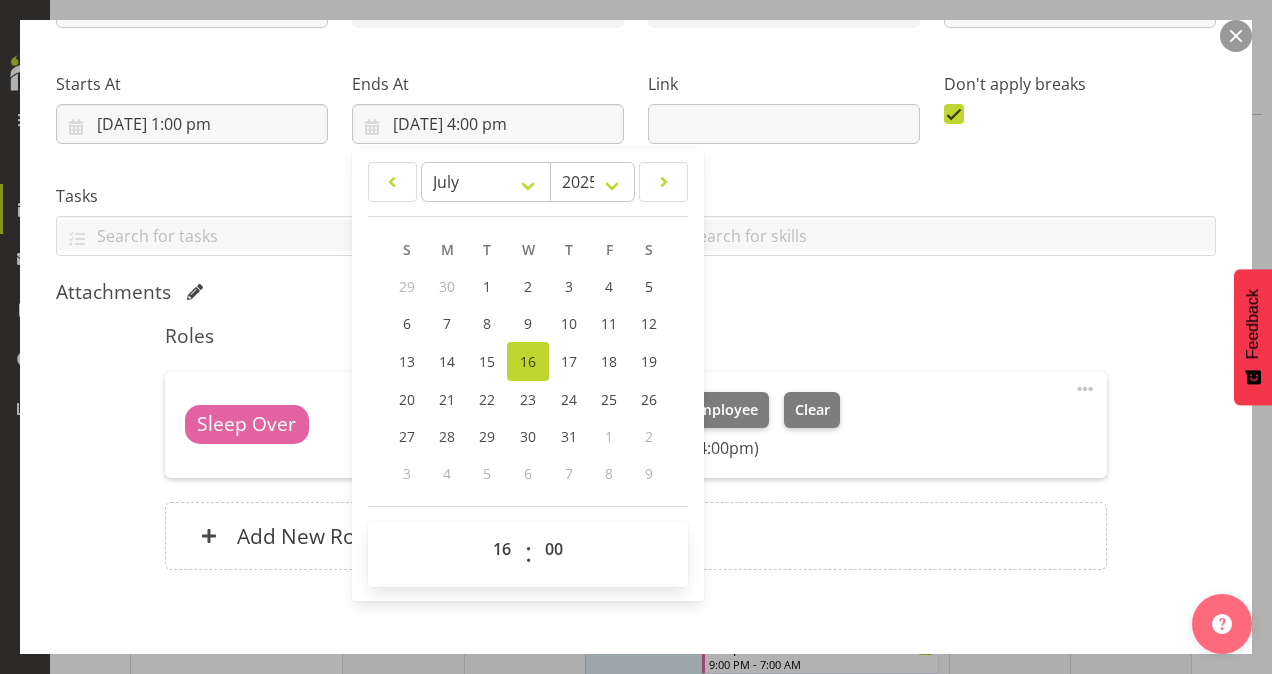 click on "Attachments" at bounding box center (636, 292) 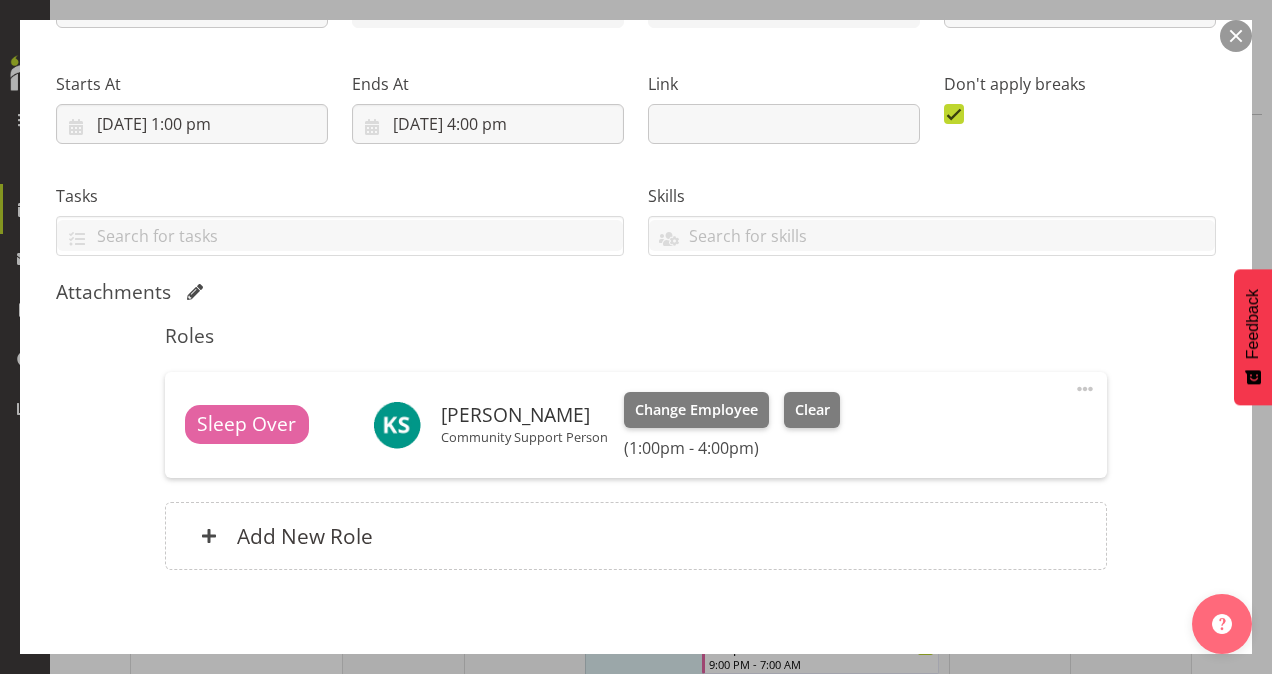 scroll, scrollTop: 369, scrollLeft: 0, axis: vertical 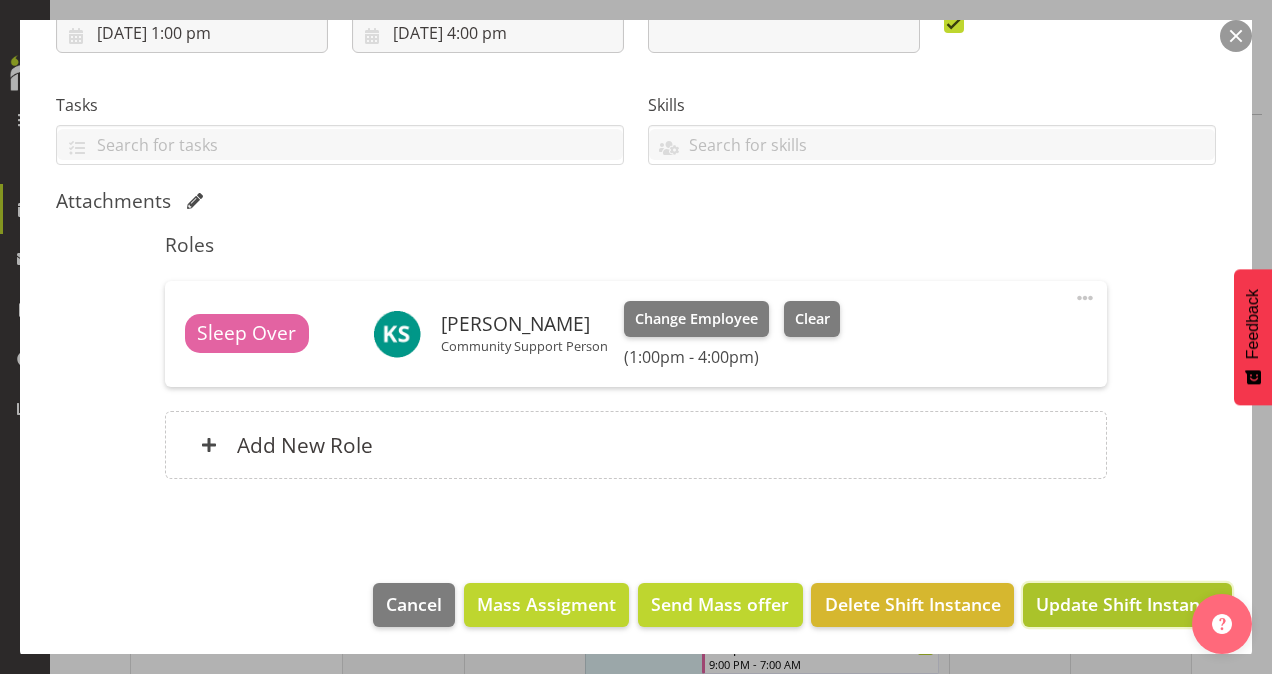 click on "Update Shift Instance" at bounding box center [1127, 604] 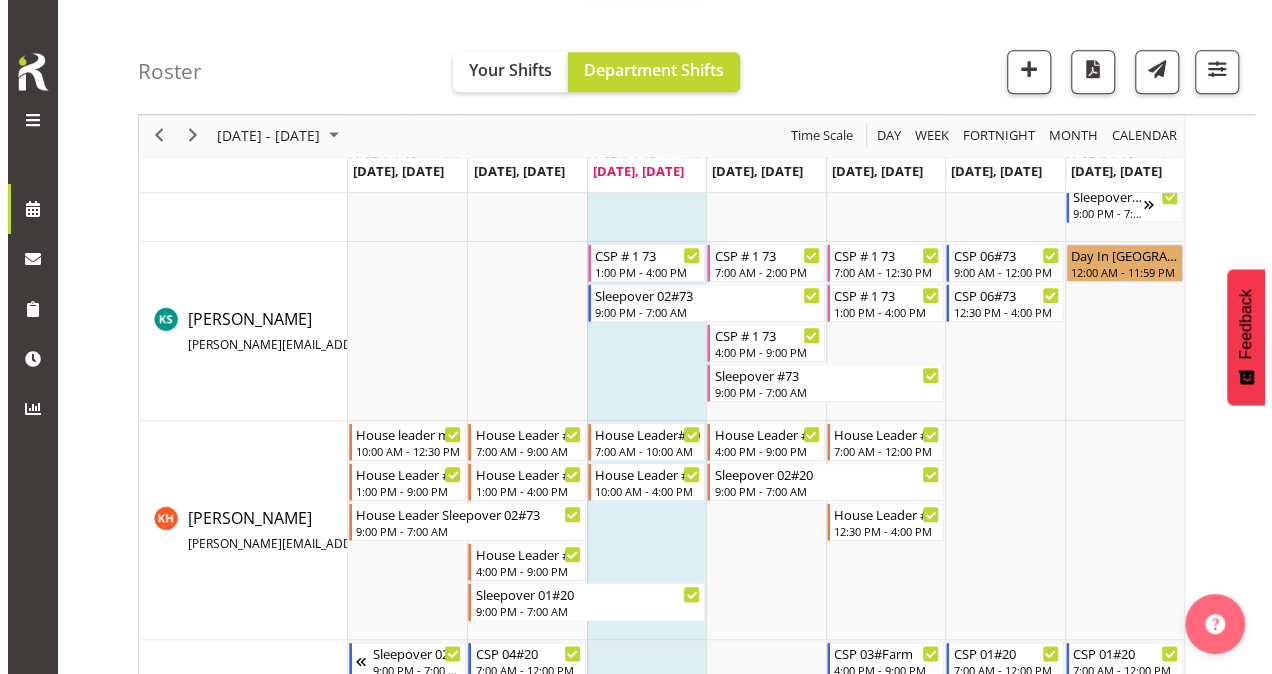 scroll, scrollTop: 819, scrollLeft: 0, axis: vertical 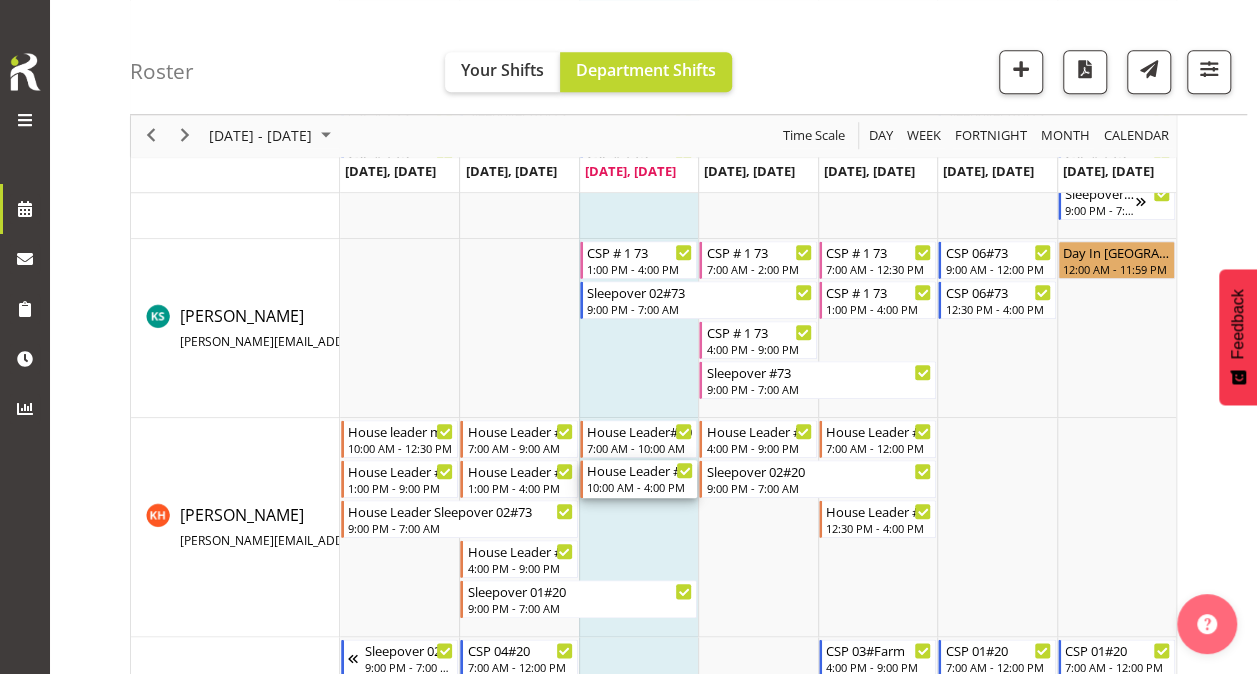 click on "10:00 AM - 4:00 PM" at bounding box center (640, 487) 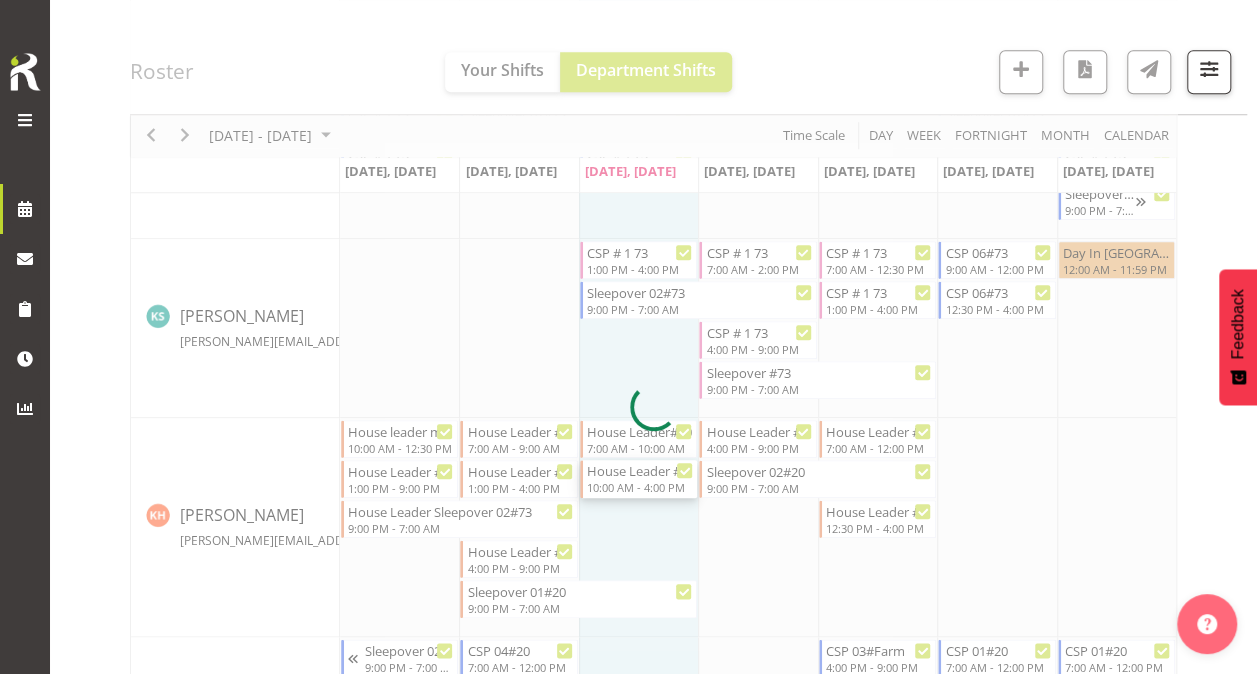 select 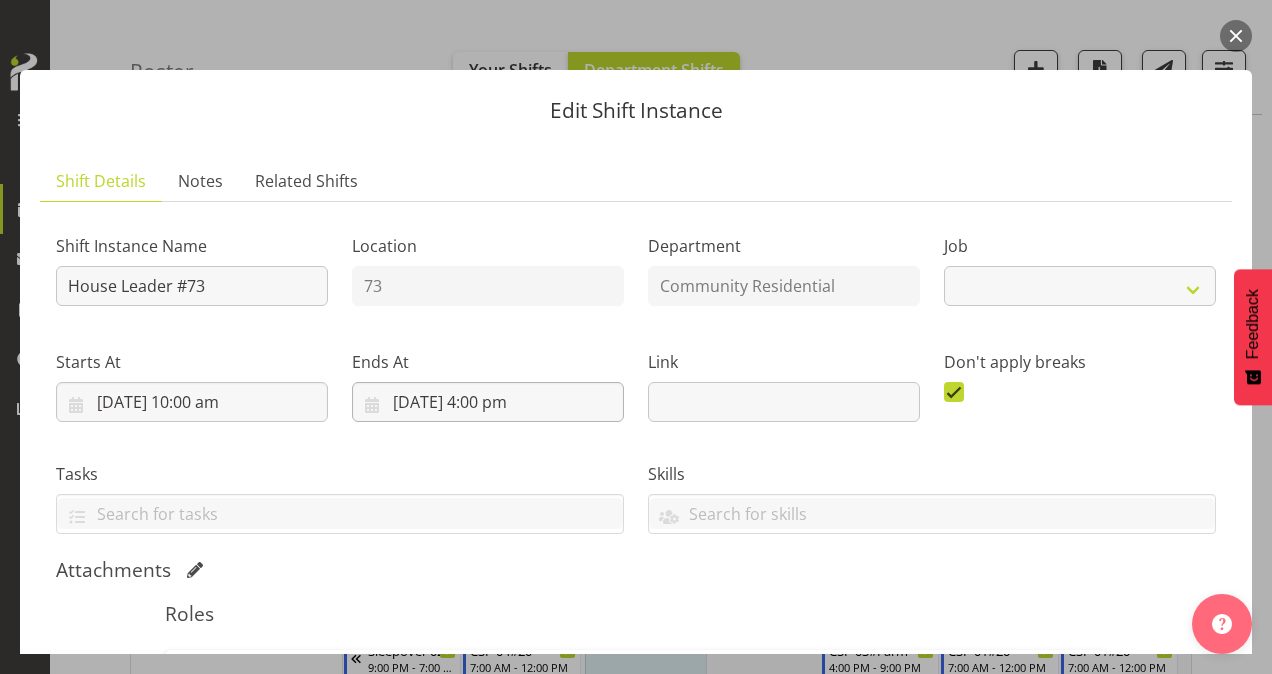 select on "1" 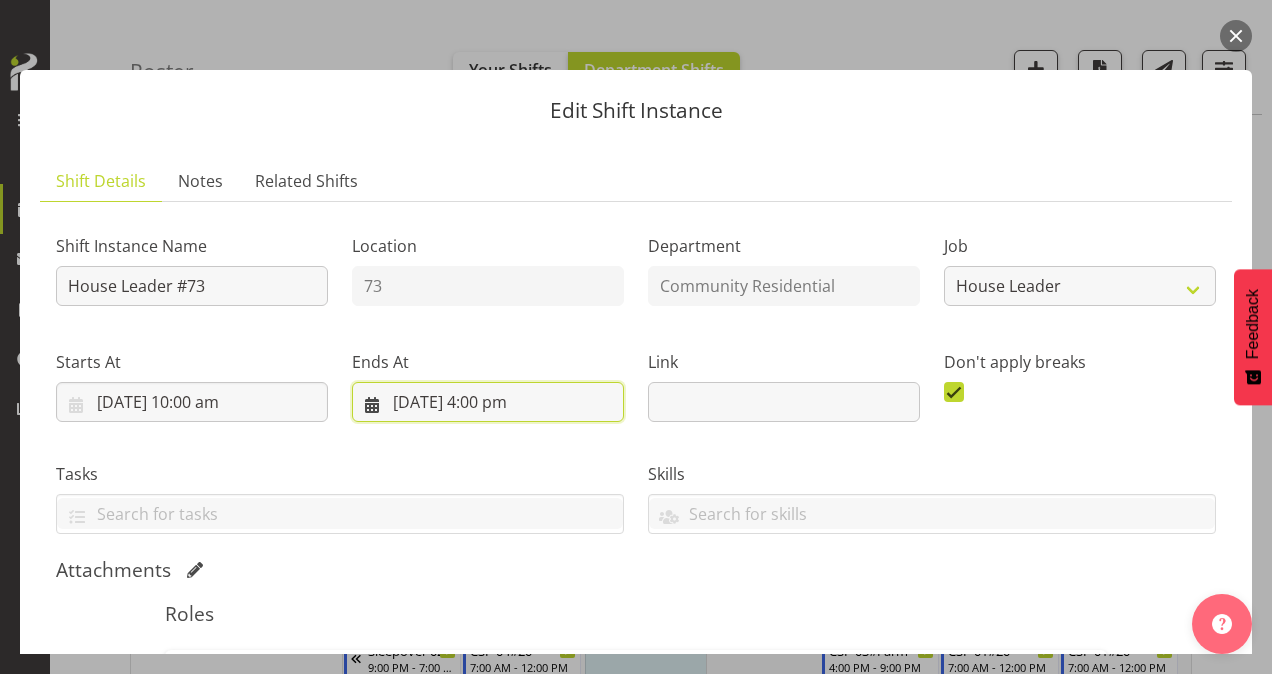 click on "[DATE] 4:00 pm" at bounding box center (488, 402) 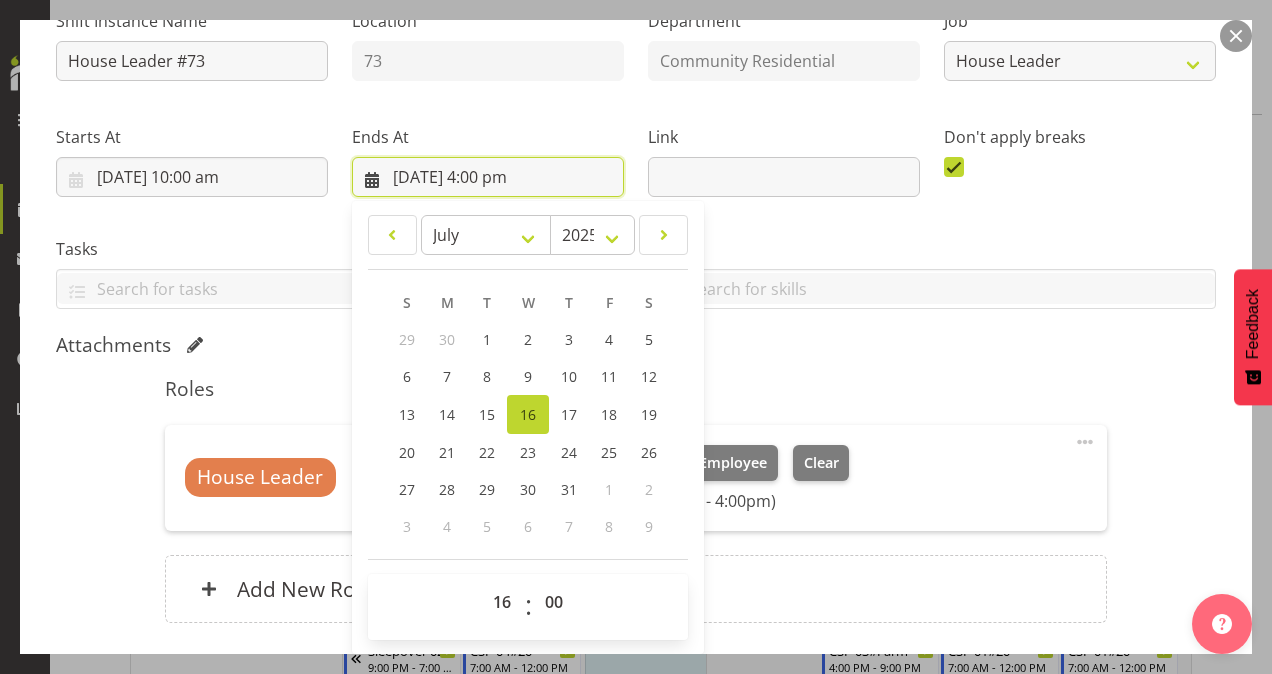 scroll, scrollTop: 321, scrollLeft: 0, axis: vertical 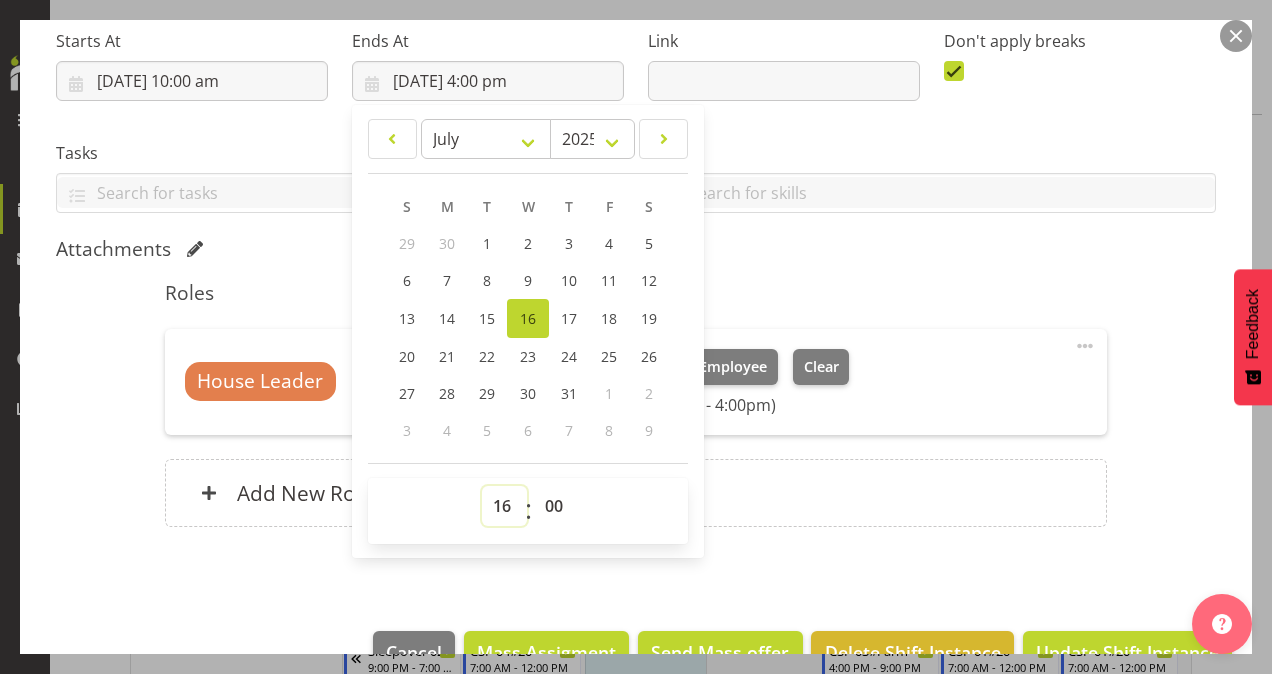 click on "00   01   02   03   04   05   06   07   08   09   10   11   12   13   14   15   16   17   18   19   20   21   22   23" at bounding box center (504, 506) 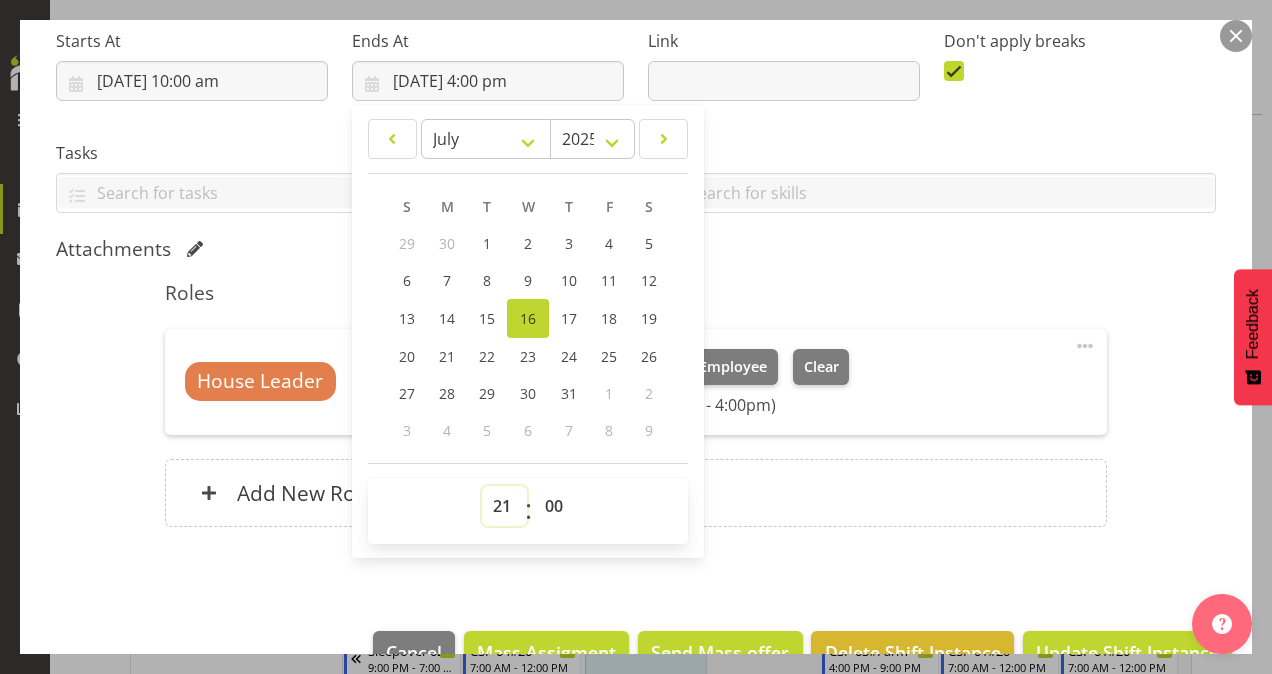 click on "00   01   02   03   04   05   06   07   08   09   10   11   12   13   14   15   16   17   18   19   20   21   22   23" at bounding box center (504, 506) 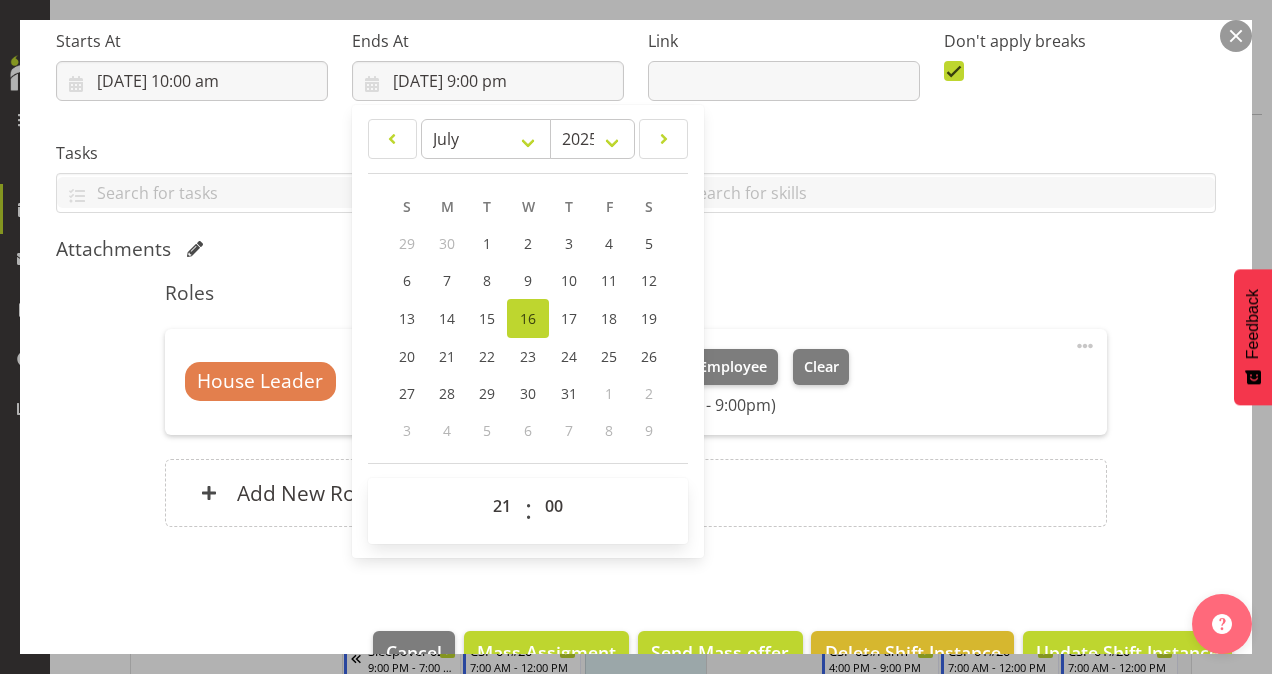 click on "Shift Details Notes Related Shifts Shift Instance Name House Leader #73   Location 73   Department Community Residential   Job Create new job   Accounts Admin Art Coordinator Community Leader Community Support Person Community Support Person-Casual House Leader Office Admin Senior Coordinator Service Manager Volunteer
Starts At
[DATE] 10:00 am  January   February   March   April   May   June   July   August   September   October   November   [DATE]   2034   2033   2032   2031   2030   2029   2028   2027   2026   2025   2024   2023   2022   2021   2020   2019   2018   2017   2016   2015   2014   2013   2012   2011   2010   2009   2008   2007   2006   2005   2004   2003   2002   2001   2000   1999   1998   1997   1996   1995   1994   1993   1992   1991   1990   1989   1988   1987   1986   1985   1984   1983   1982   1981   1980   1979   1978   1977   1976   1975   1974   1973   1972   1971   1970   1969   1968   1967   1966   1965   1964   1963   1962   1961   1960   1959  S" at bounding box center [636, 215] 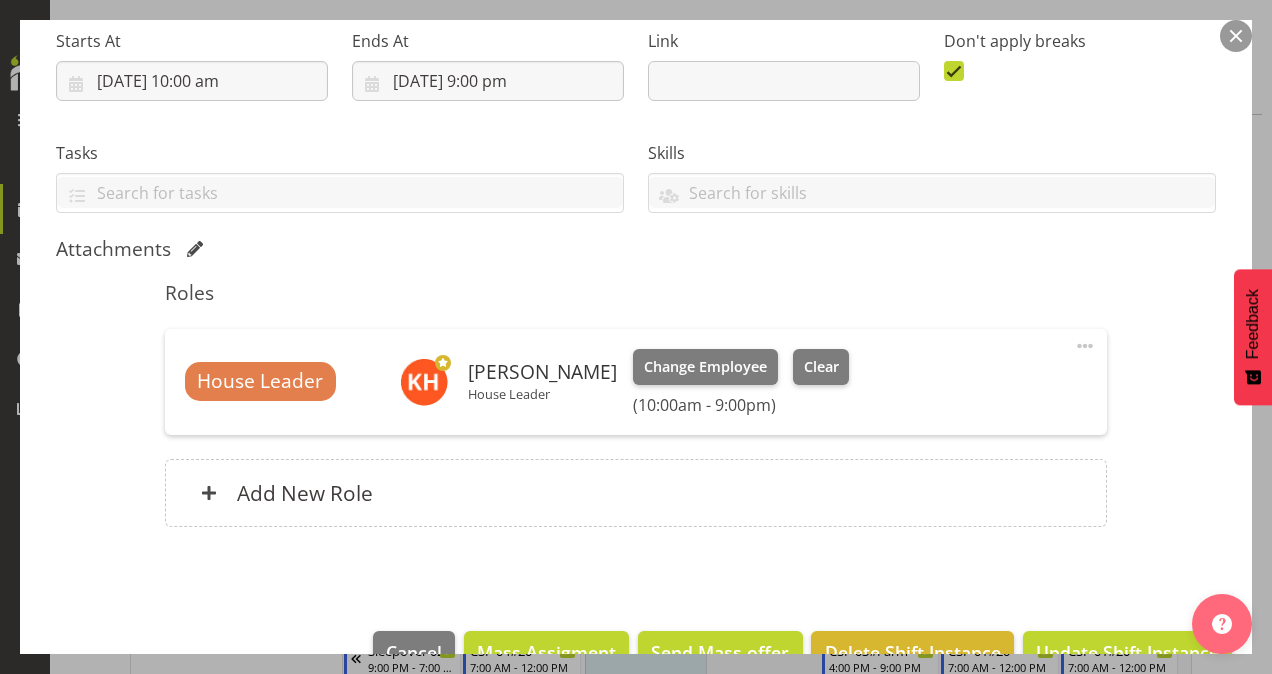 scroll, scrollTop: 369, scrollLeft: 0, axis: vertical 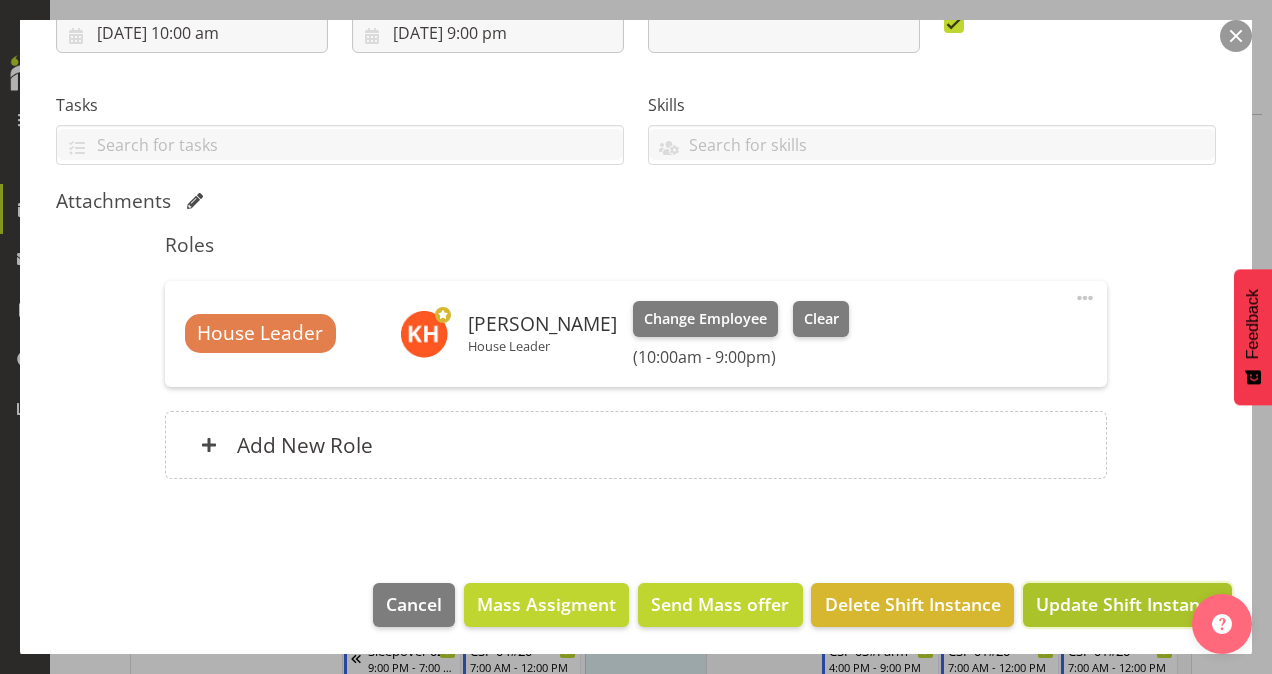 click on "Update Shift Instance" at bounding box center (1127, 604) 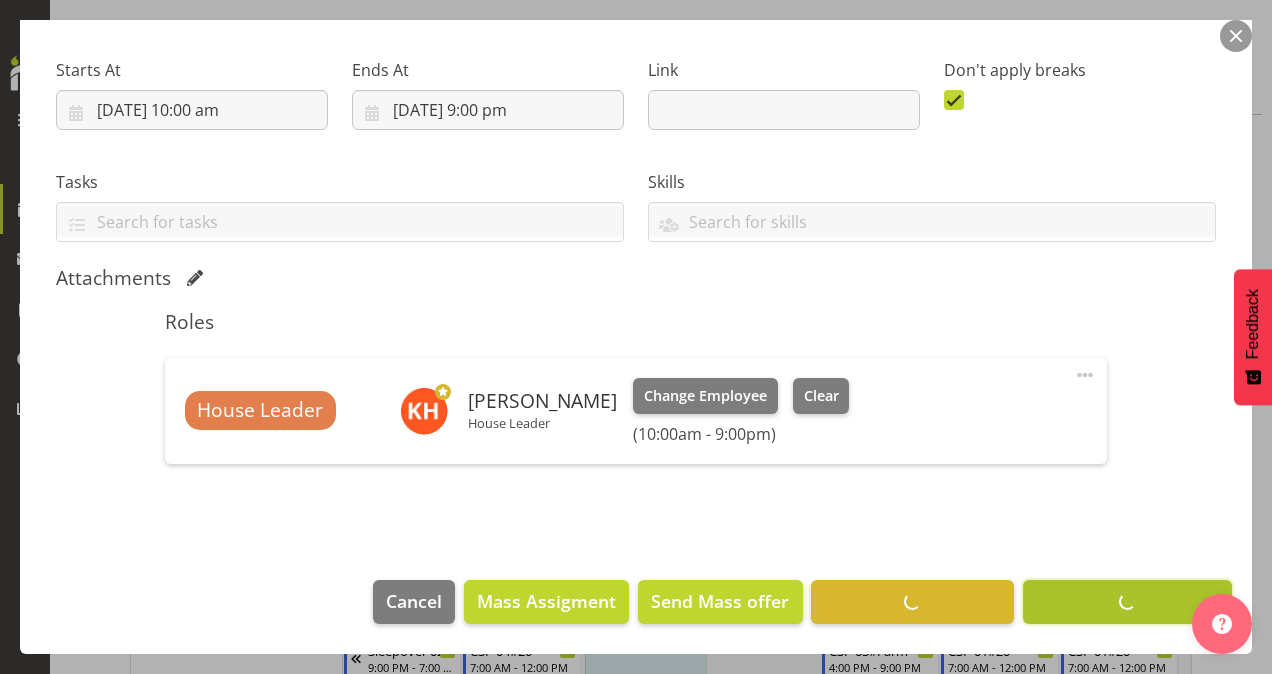 scroll, scrollTop: 290, scrollLeft: 0, axis: vertical 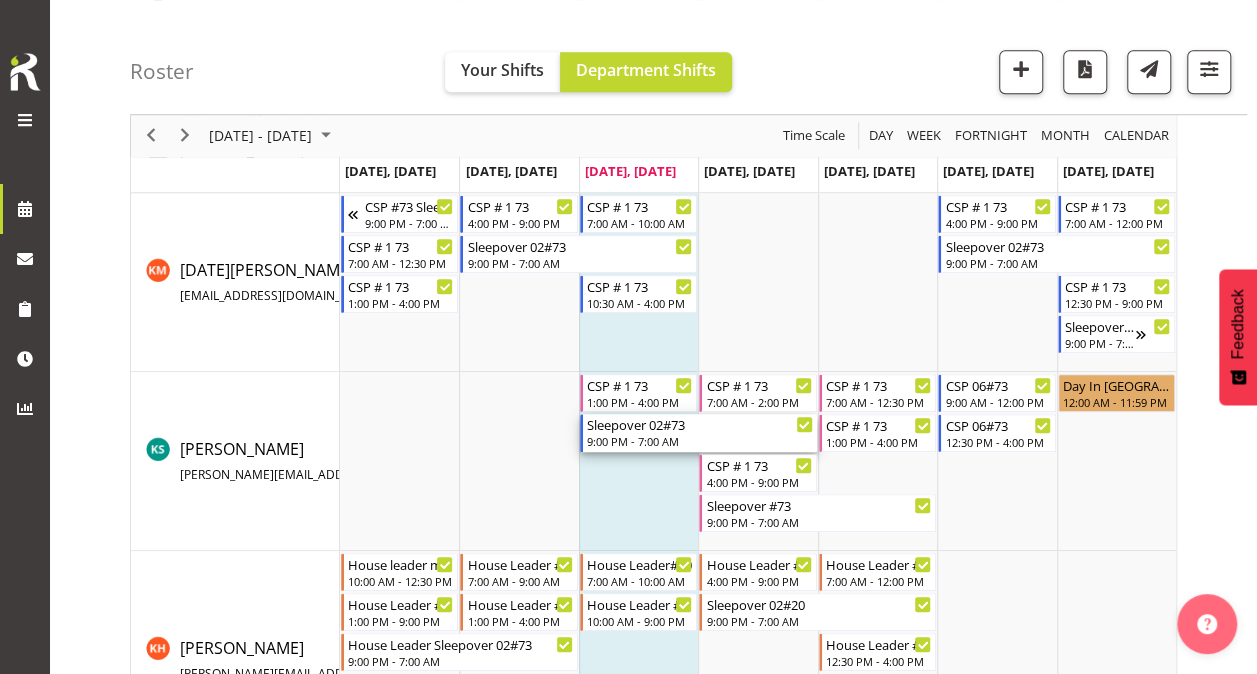 click on "9:00 PM - 7:00 AM" at bounding box center (700, 441) 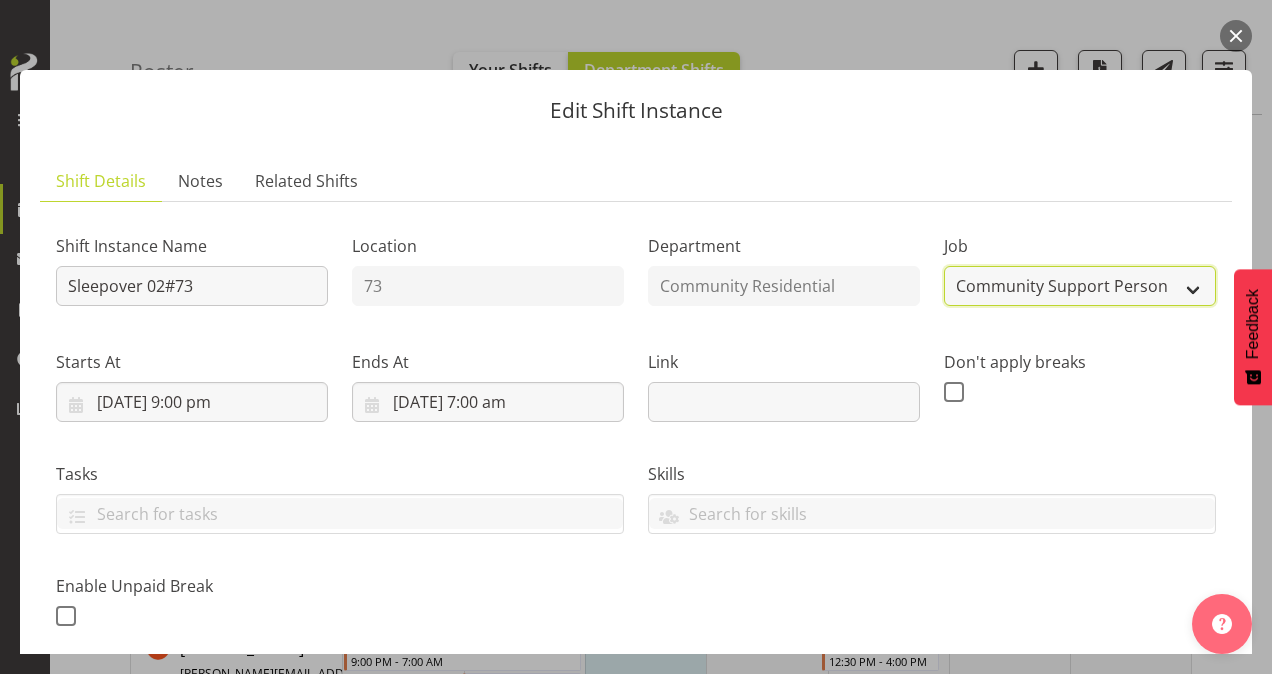 click on "Create new job   Accounts Admin Art Coordinator Community Leader Community Support Person Community Support Person-Casual House Leader Office Admin Senior Coordinator Service Manager Volunteer" at bounding box center (1080, 286) 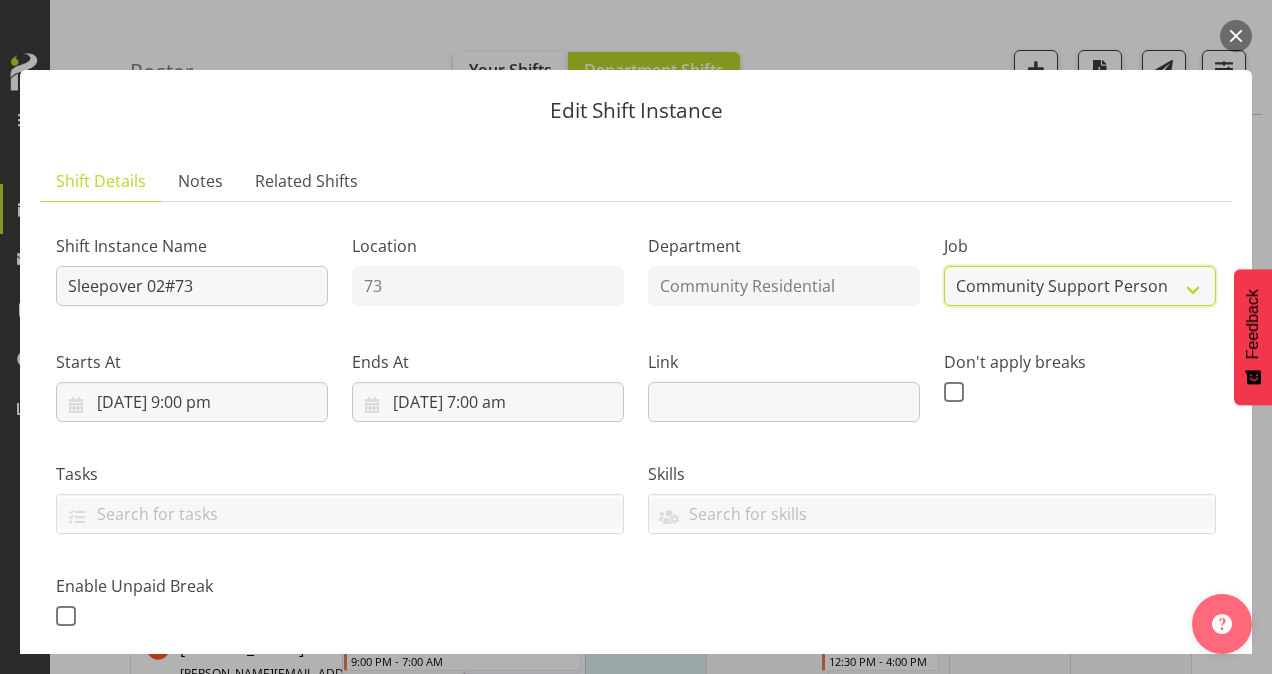 select on "1" 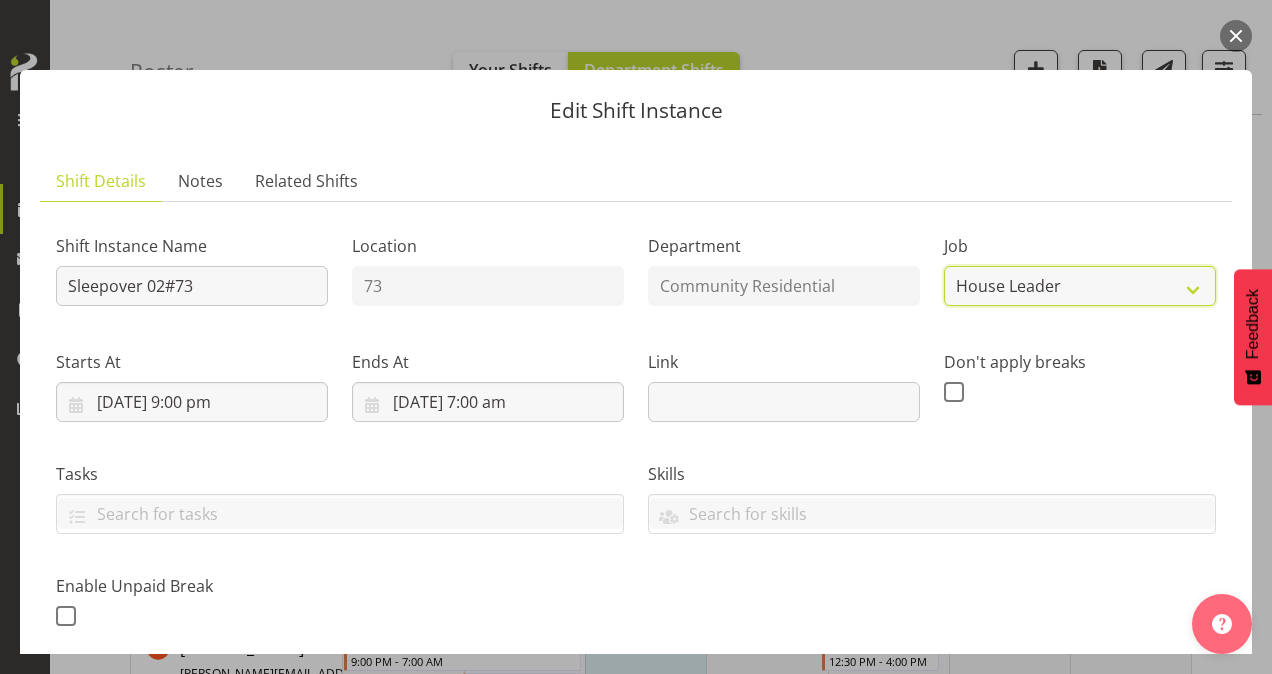 click on "Create new job   Accounts Admin Art Coordinator Community Leader Community Support Person Community Support Person-Casual House Leader Office Admin Senior Coordinator Service Manager Volunteer" at bounding box center [1080, 286] 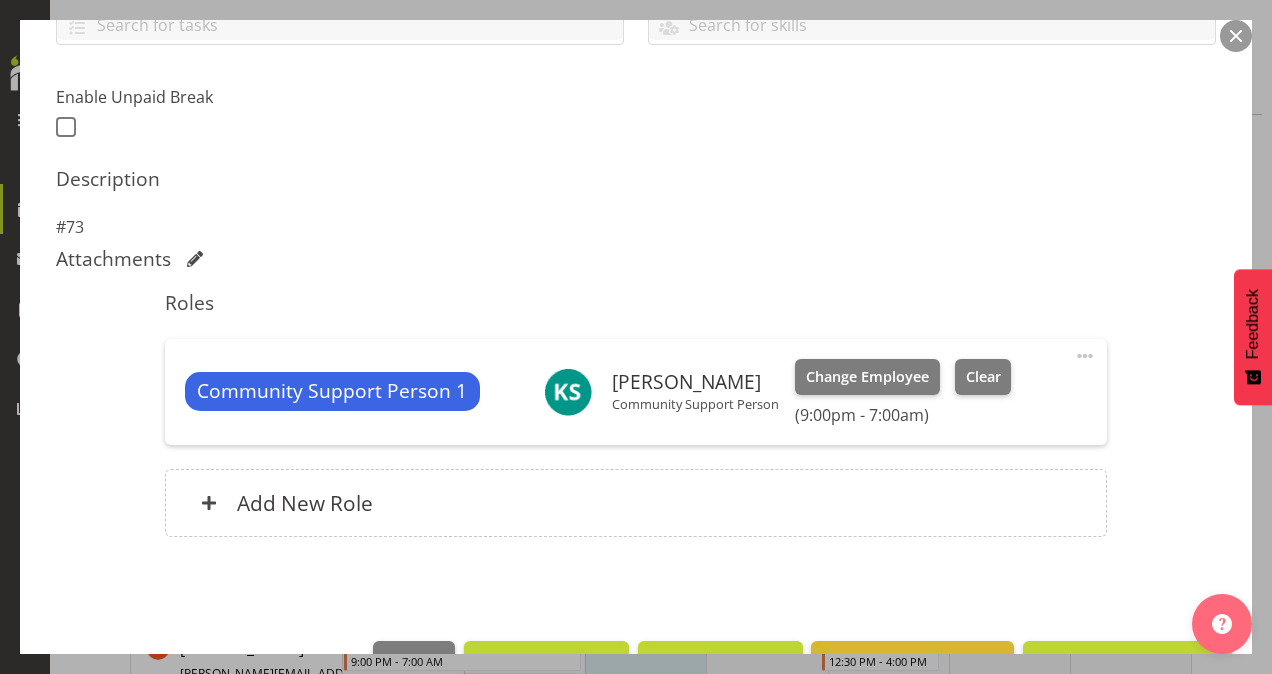 scroll, scrollTop: 496, scrollLeft: 0, axis: vertical 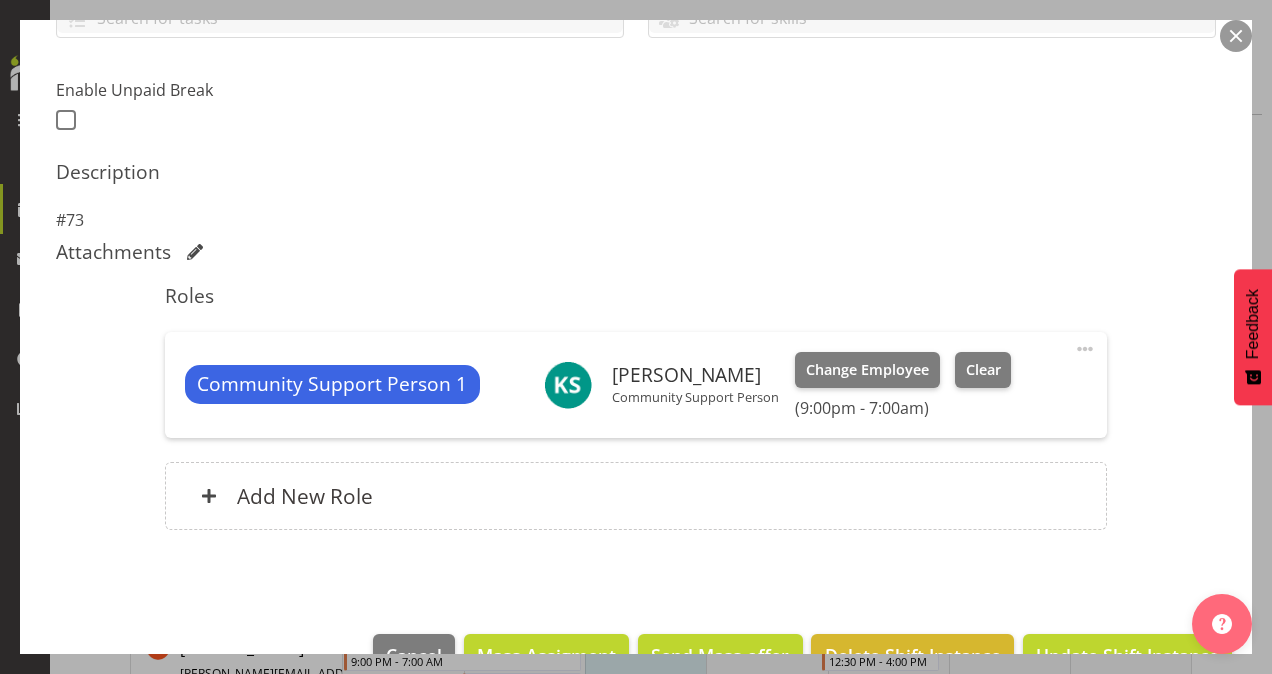 click at bounding box center (1085, 349) 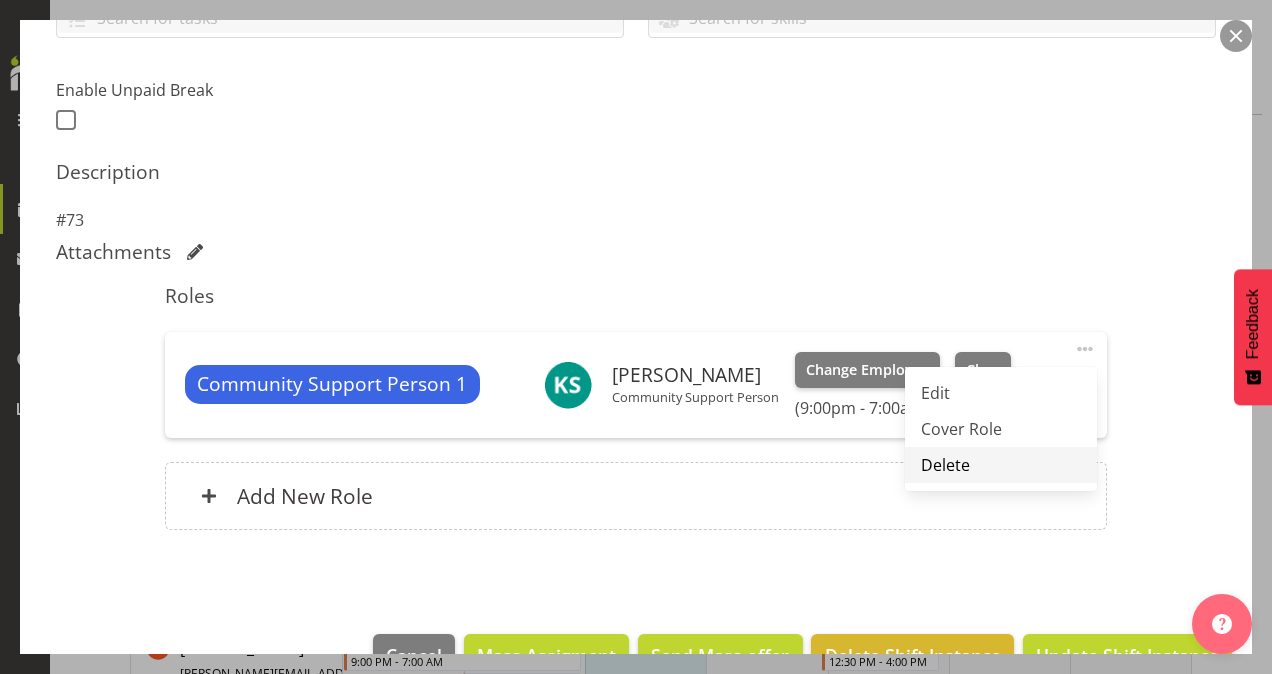 click on "Delete" at bounding box center (1001, 465) 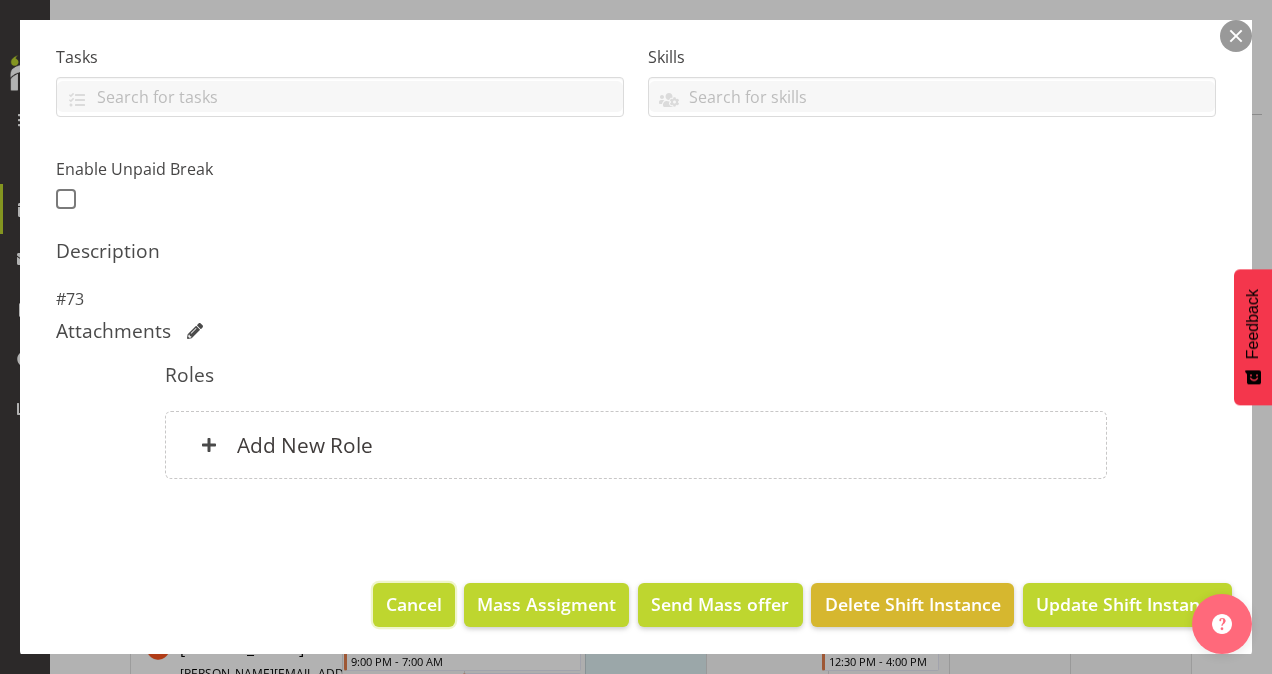 click on "Cancel" at bounding box center [414, 604] 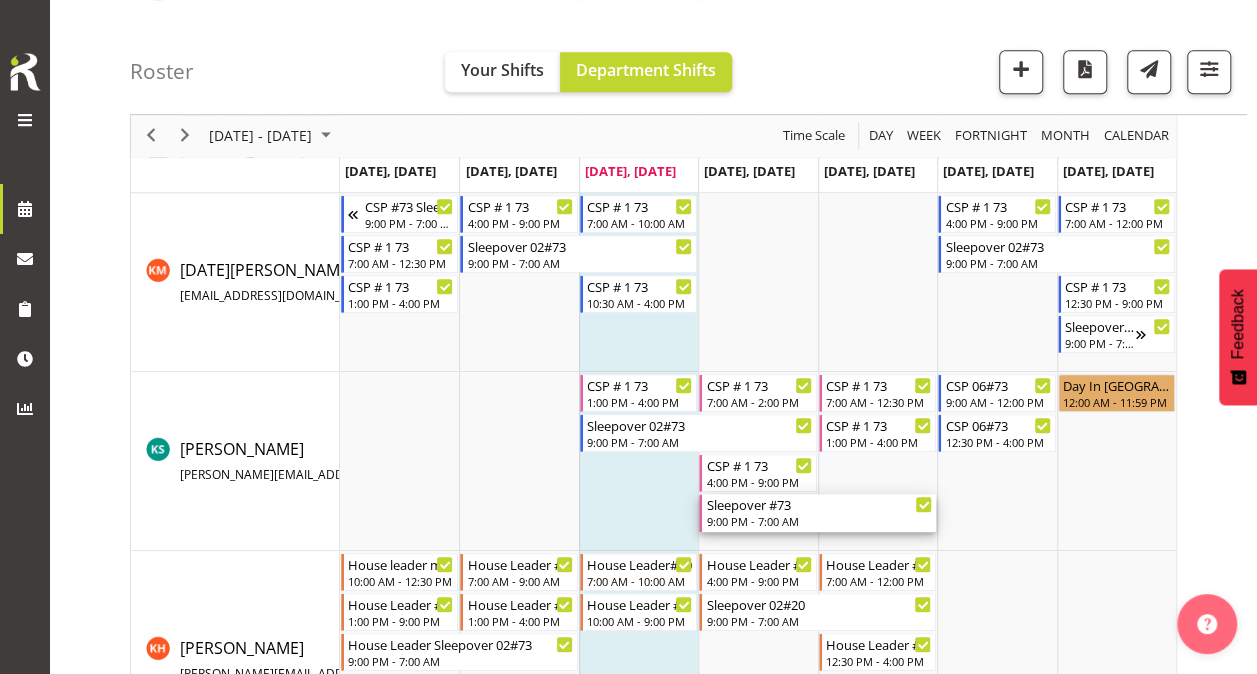 click on "Sleepover #73" at bounding box center (819, 504) 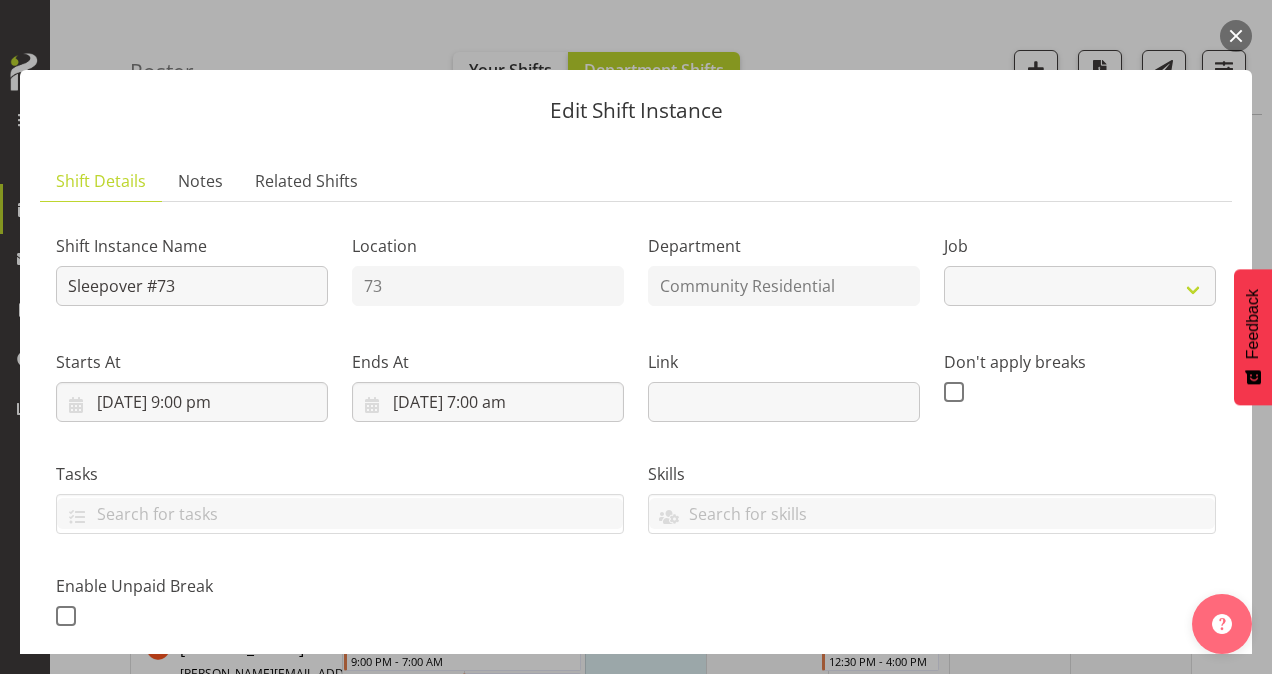 select on "2" 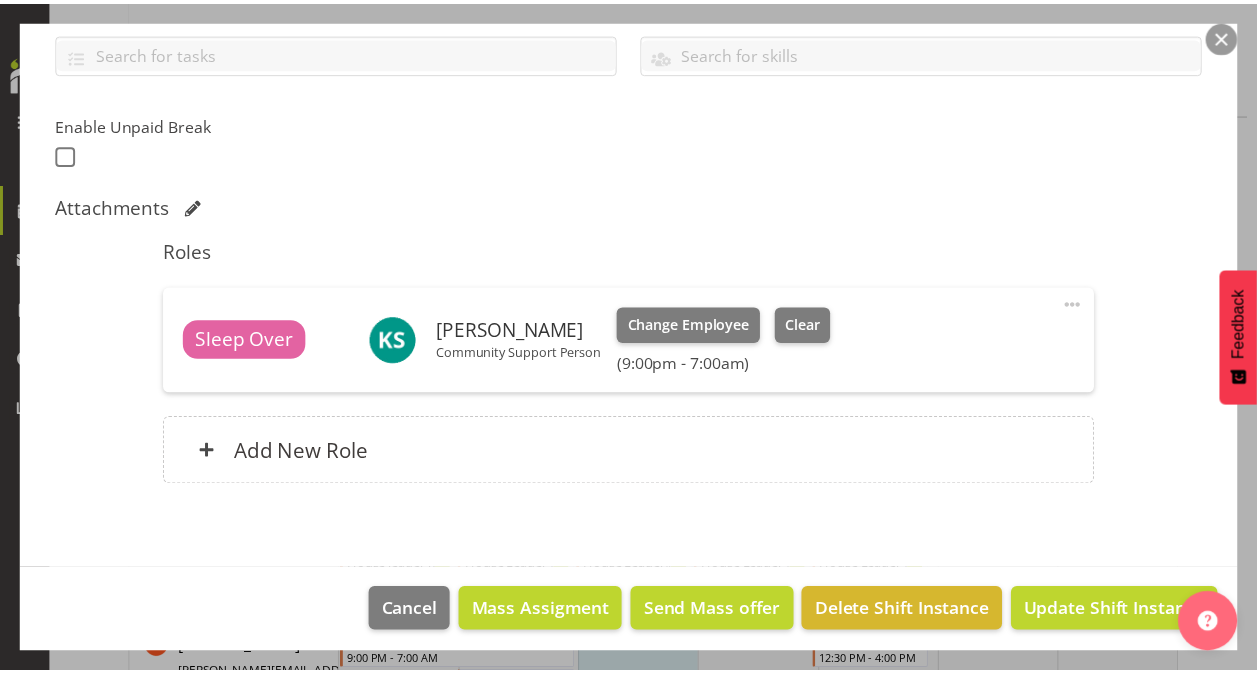 scroll, scrollTop: 467, scrollLeft: 0, axis: vertical 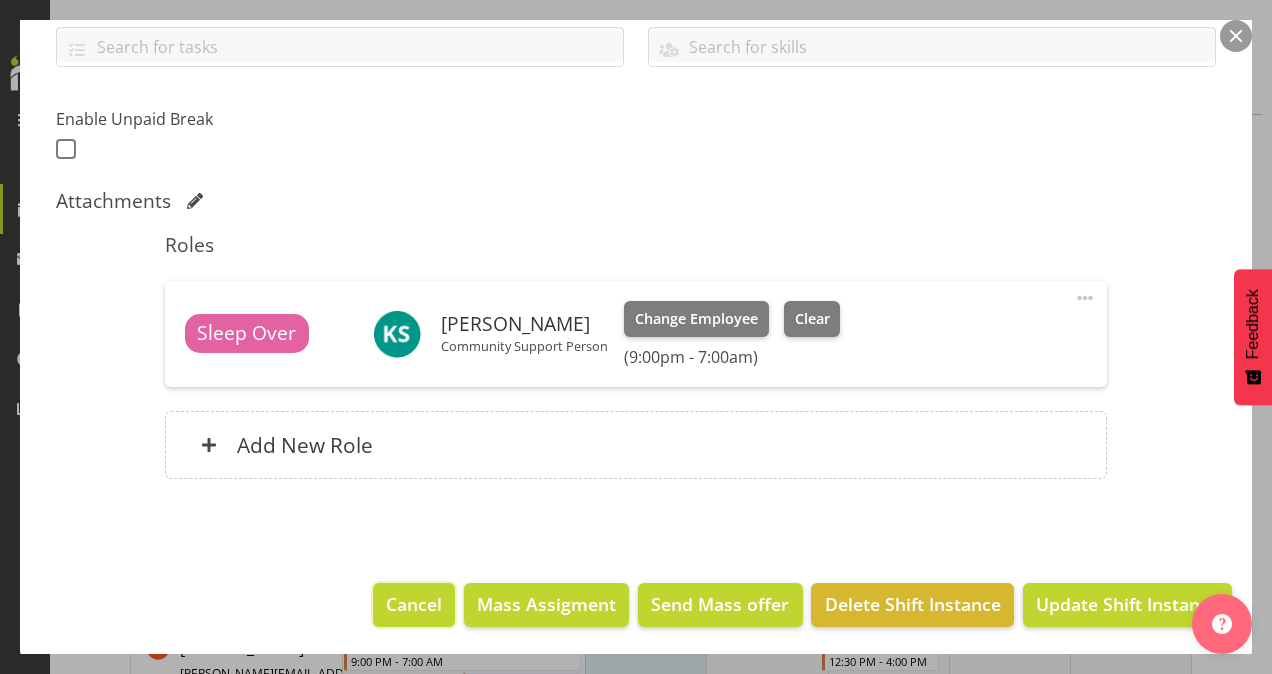 click on "Cancel" at bounding box center (414, 604) 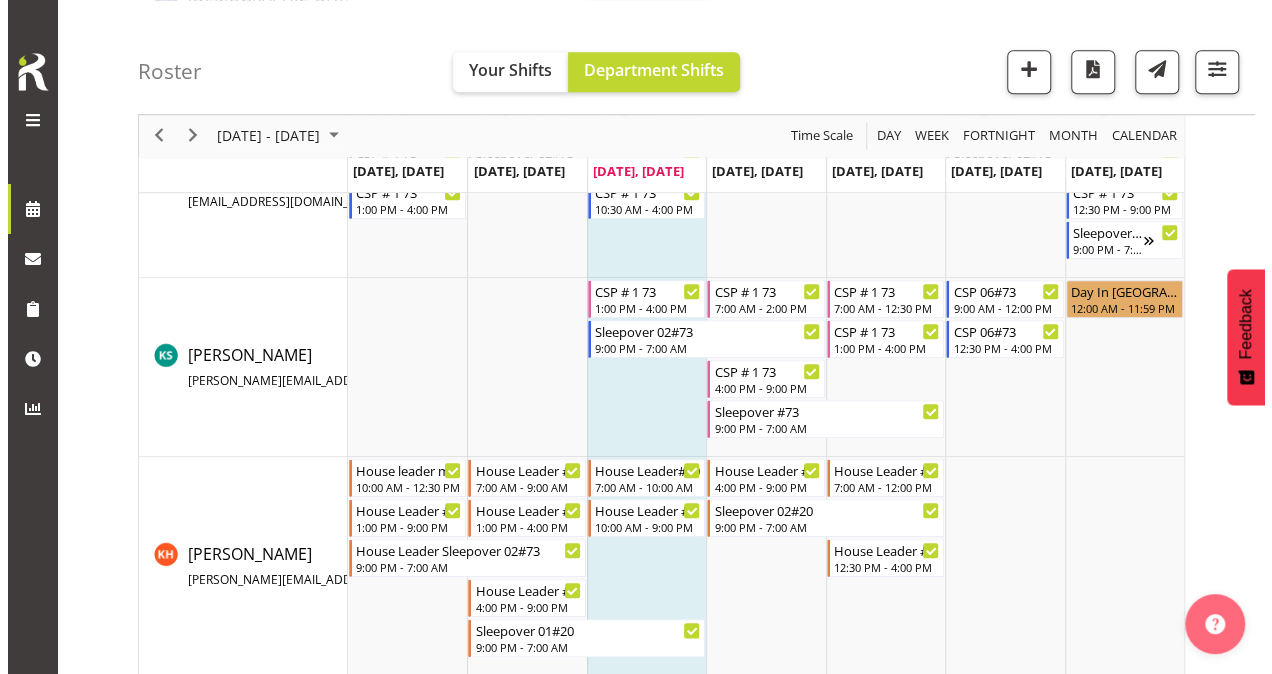 scroll, scrollTop: 784, scrollLeft: 0, axis: vertical 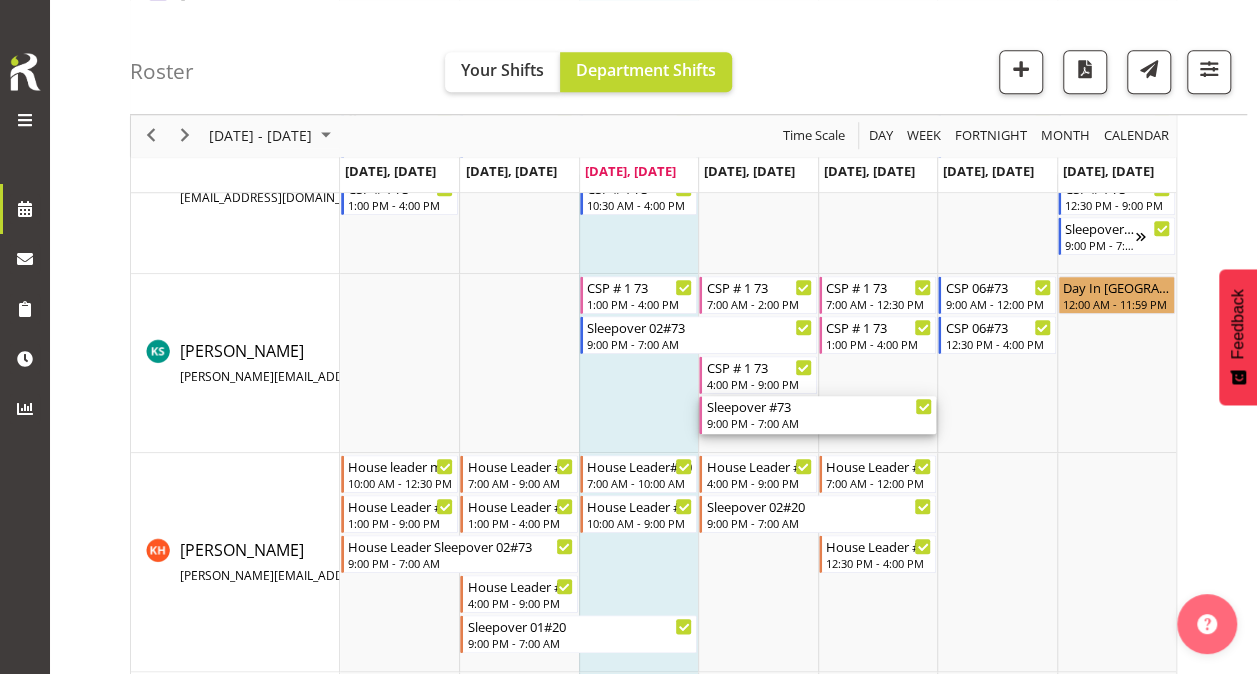 click on "9:00 PM - 7:00 AM" at bounding box center [819, 423] 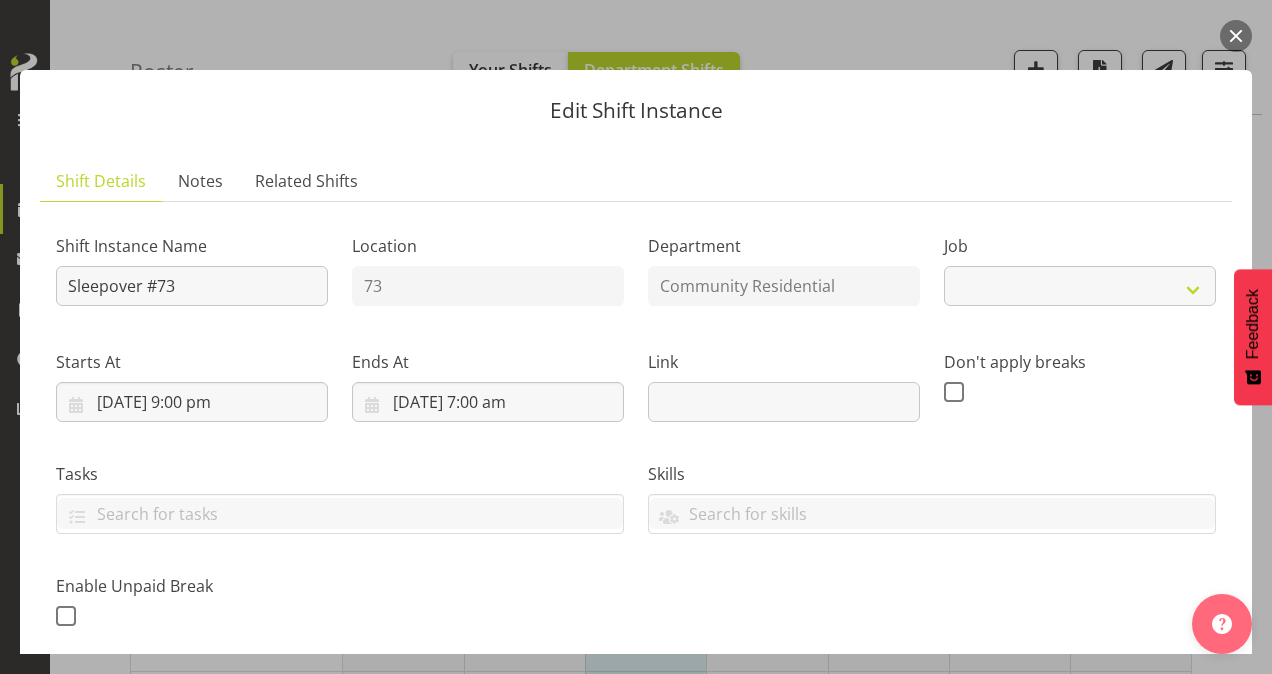 select on "2" 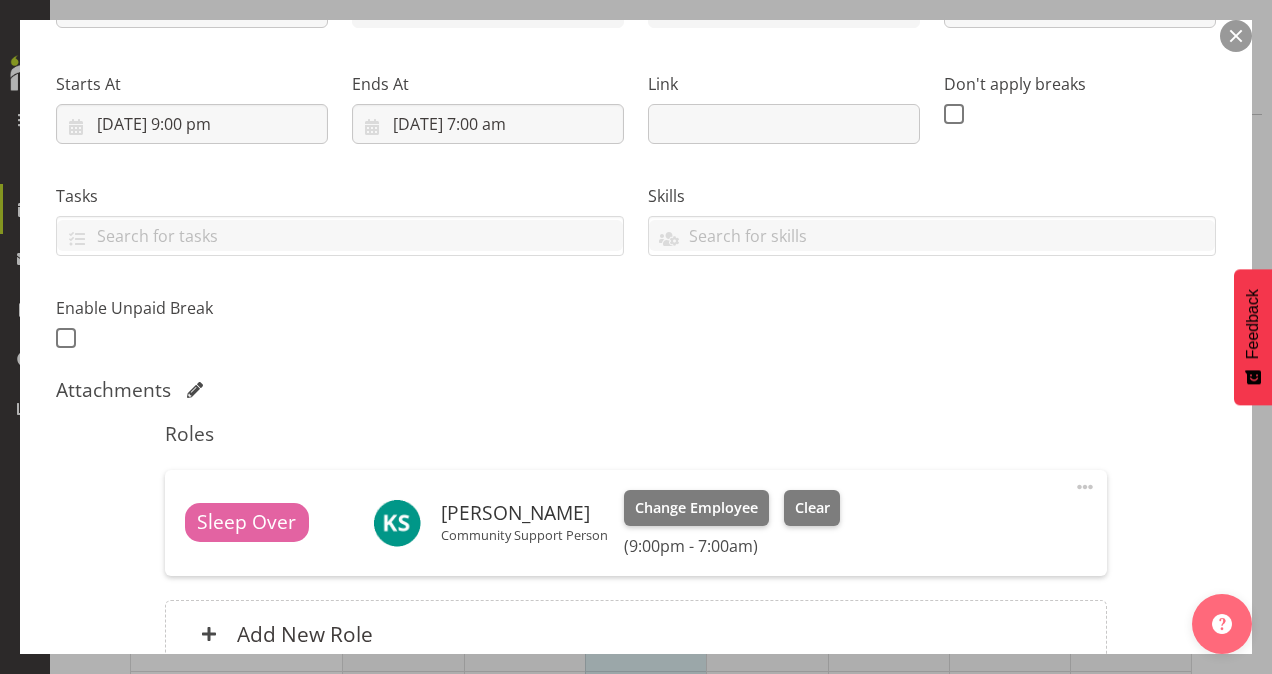 scroll, scrollTop: 467, scrollLeft: 0, axis: vertical 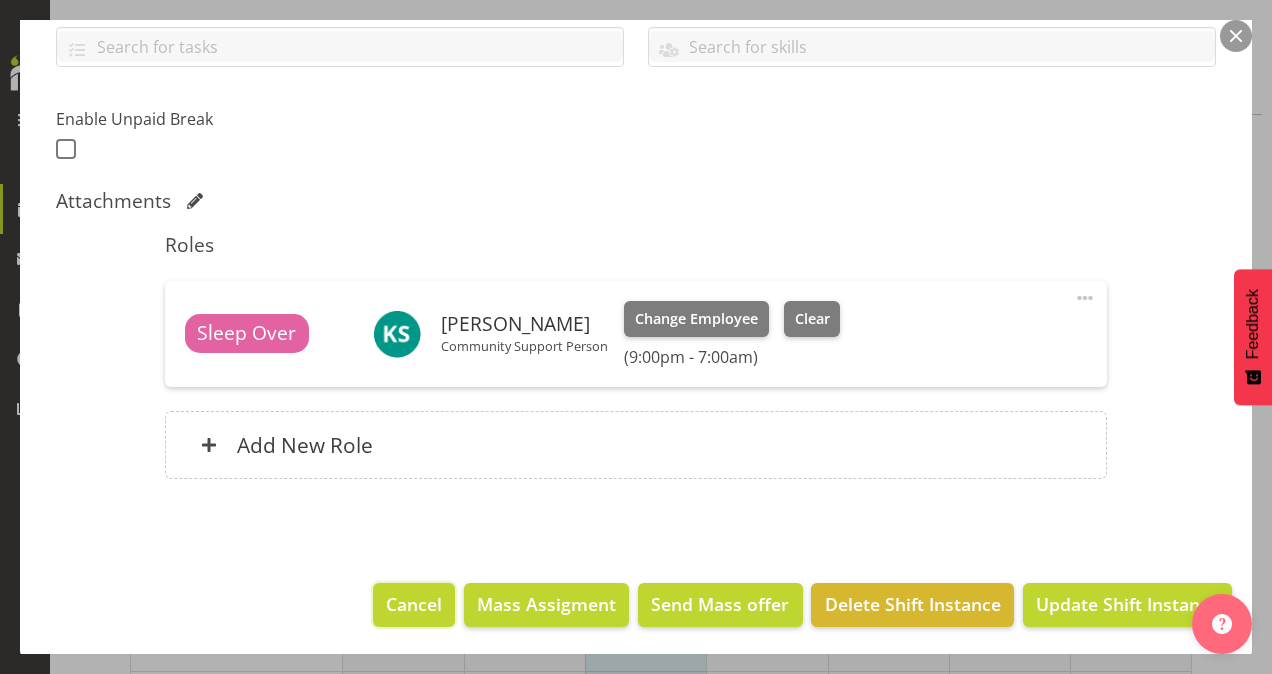click on "Cancel" at bounding box center [414, 604] 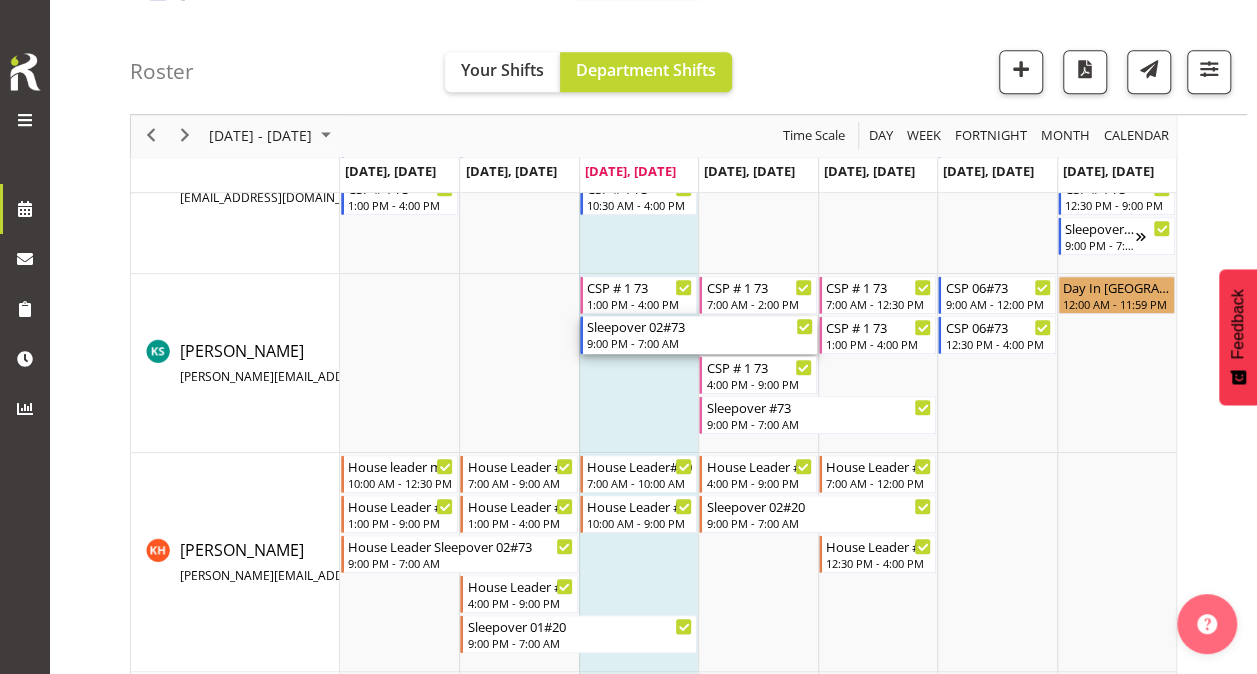 click on "9:00 PM - 7:00 AM" at bounding box center (700, 343) 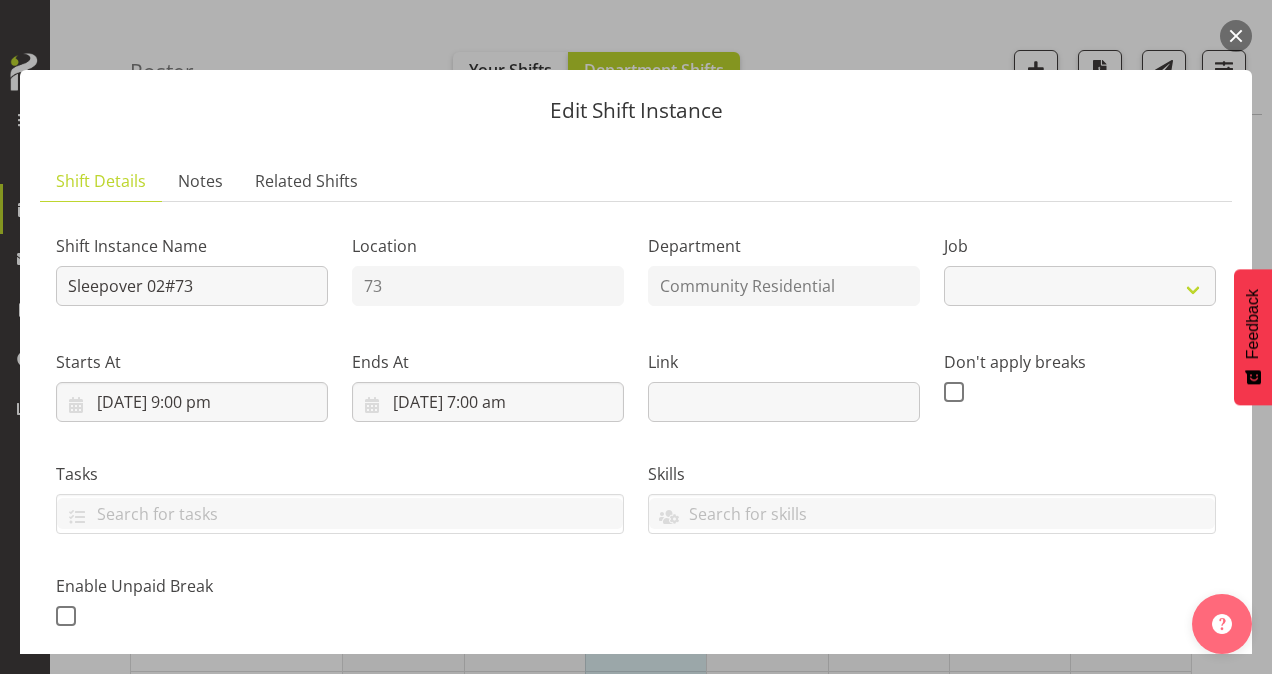 select on "2" 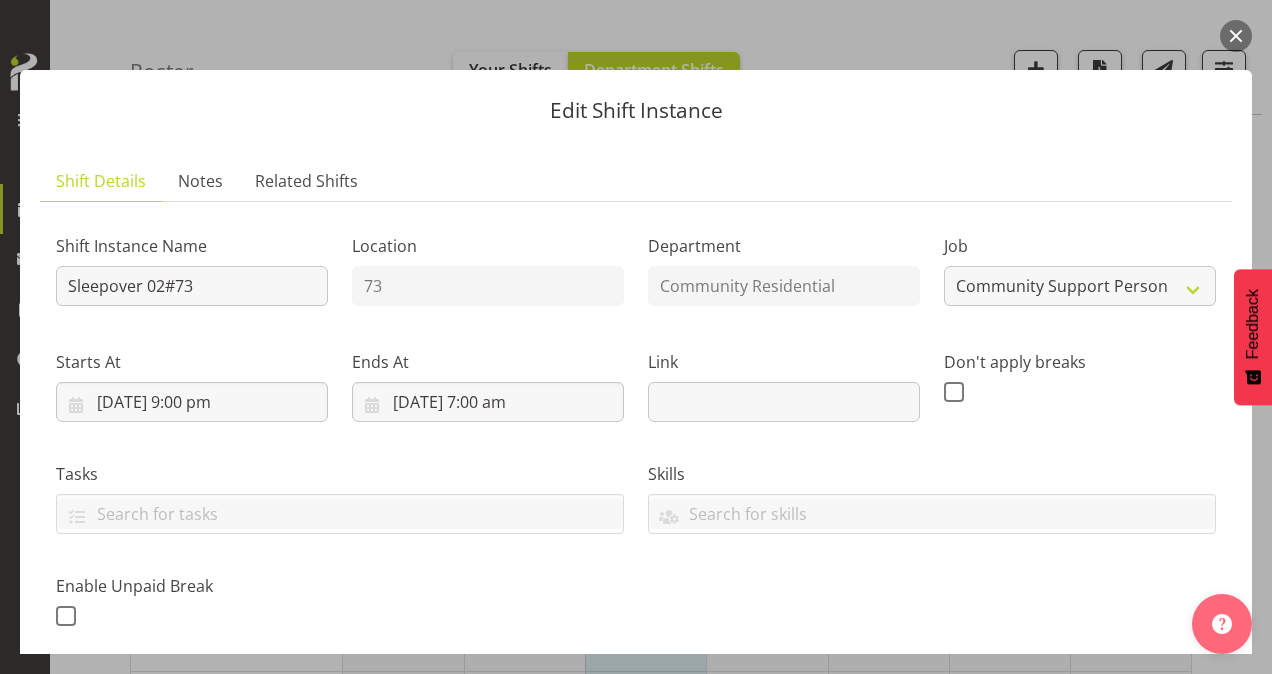 scroll, scrollTop: 434, scrollLeft: 0, axis: vertical 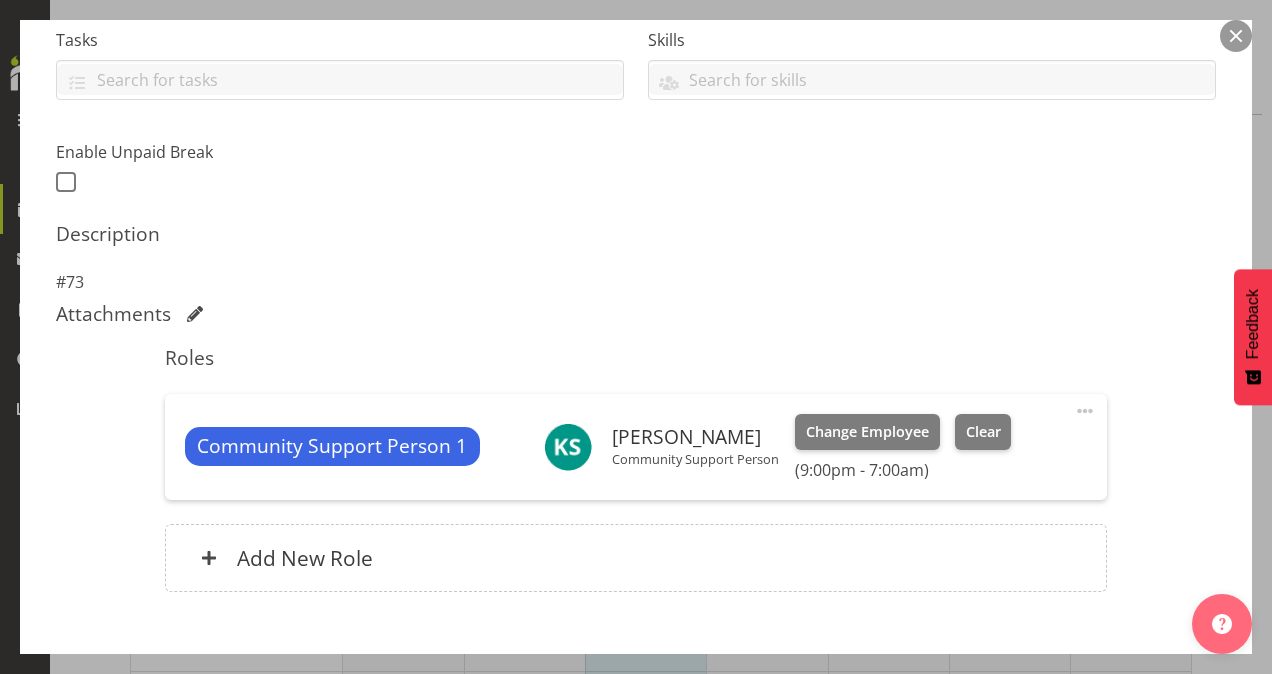 click at bounding box center (1085, 411) 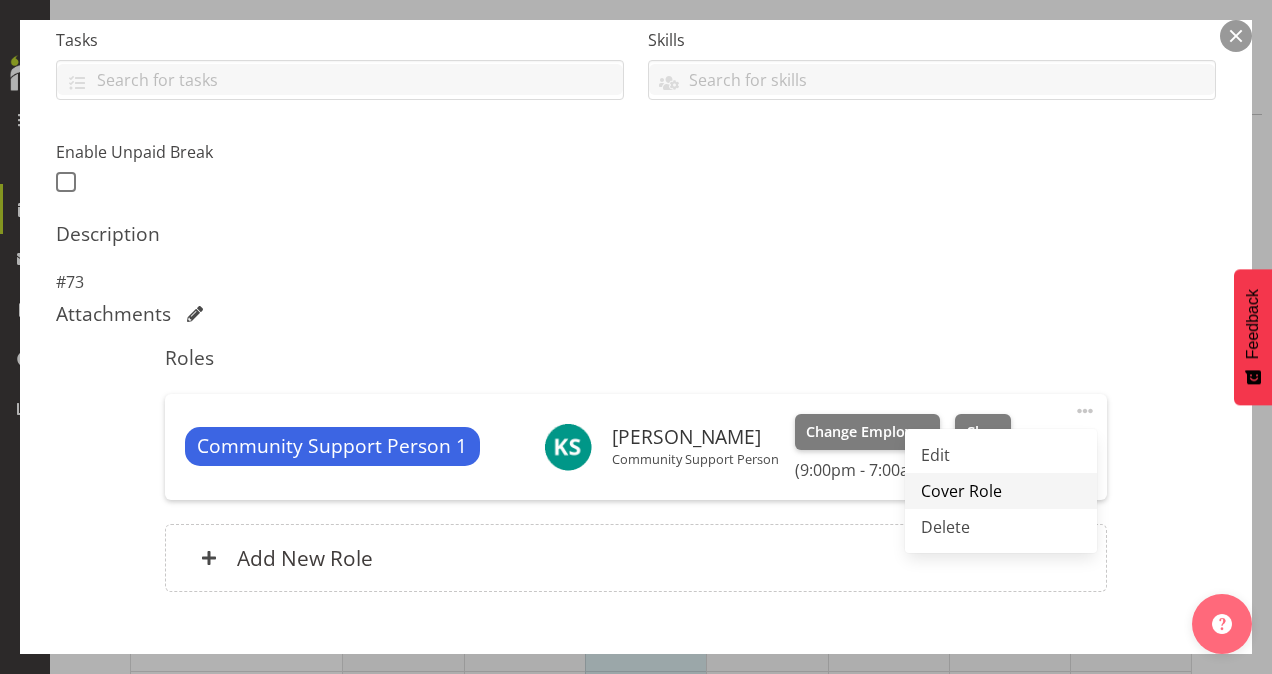 click on "Cover Role" at bounding box center (1001, 491) 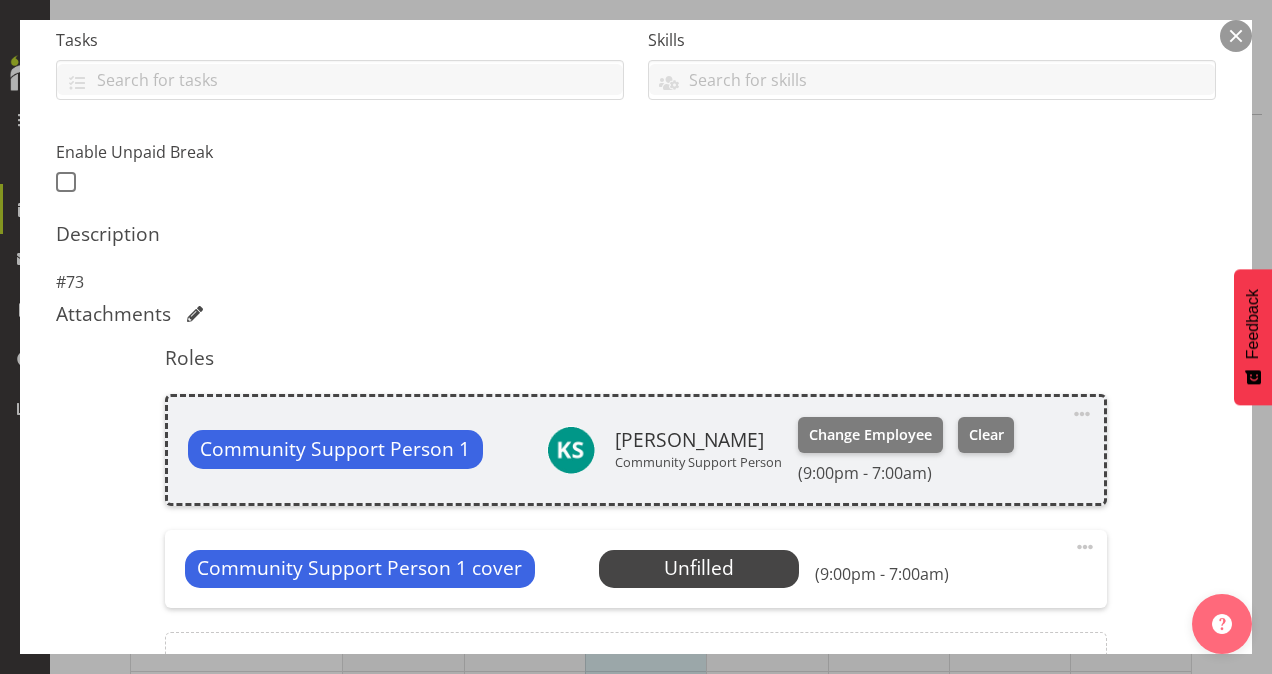 click at bounding box center [1085, 547] 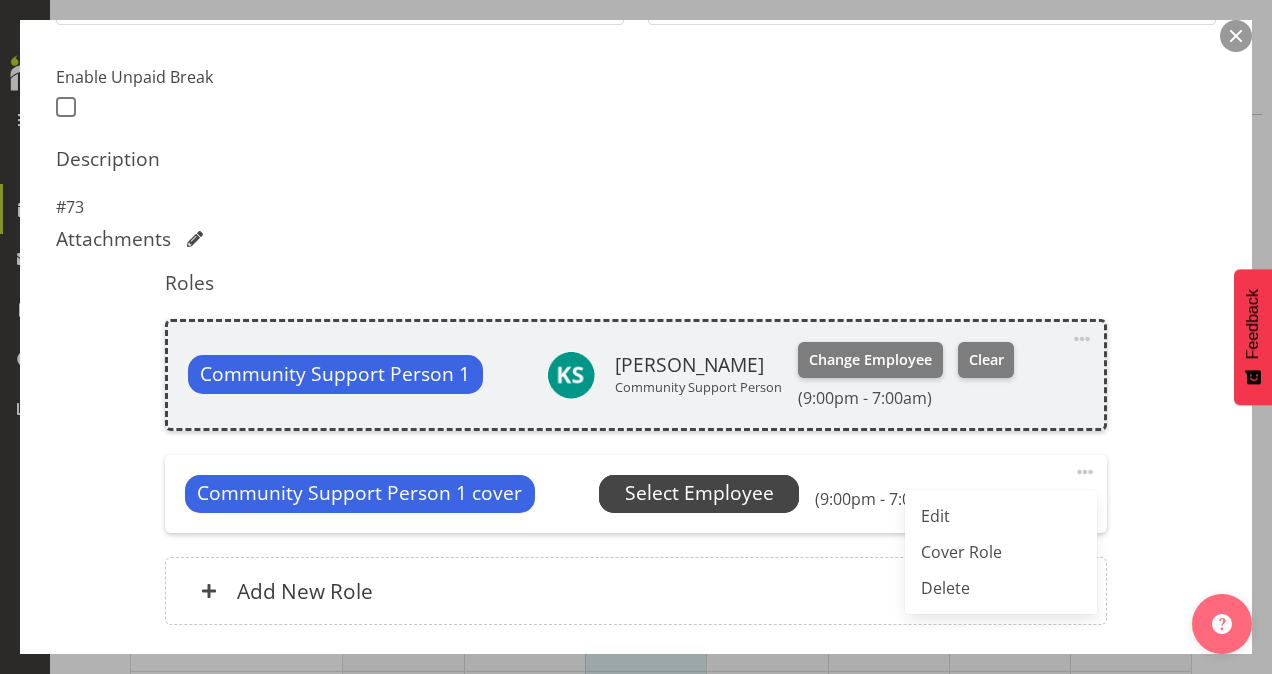 scroll, scrollTop: 515, scrollLeft: 0, axis: vertical 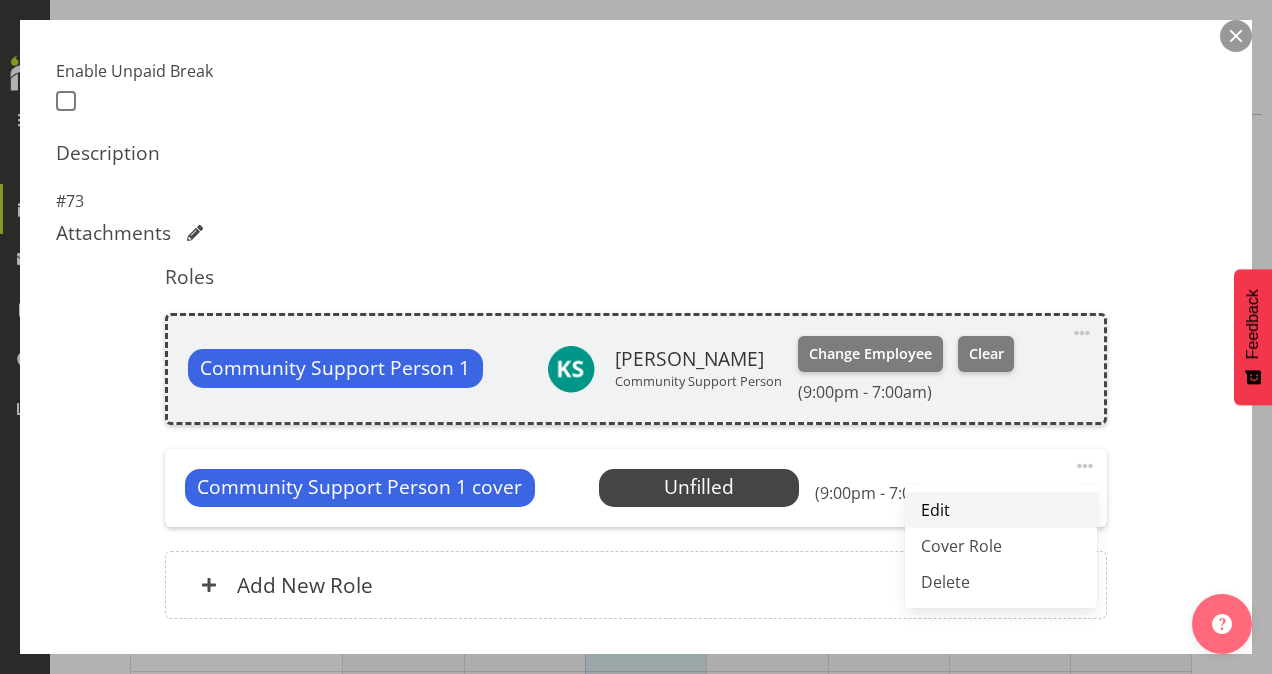 click on "Edit" at bounding box center (1001, 510) 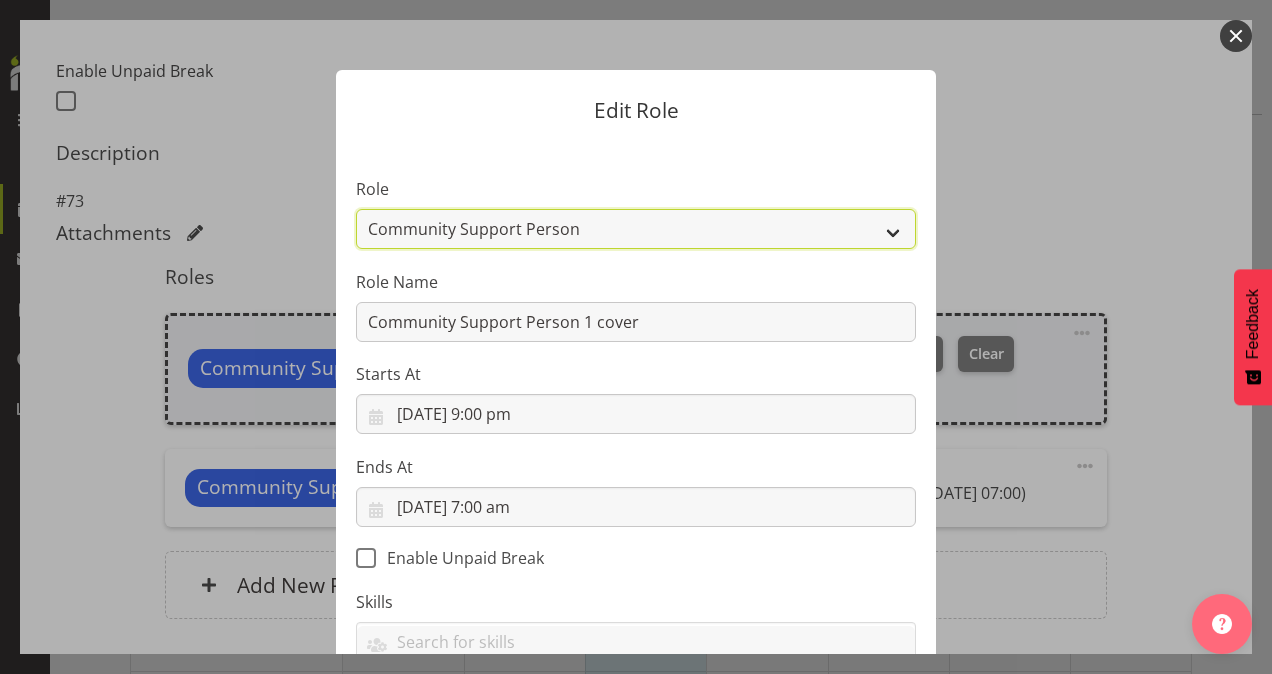 click on "Area Manager Art Coordination Community - SIL Community Leader Community Support Person Community Support Person - Casual House Leader Office Admin On-Call call out Senate Senior Coordinator SIL Coordination Sleep Over Volunteer" at bounding box center (636, 229) 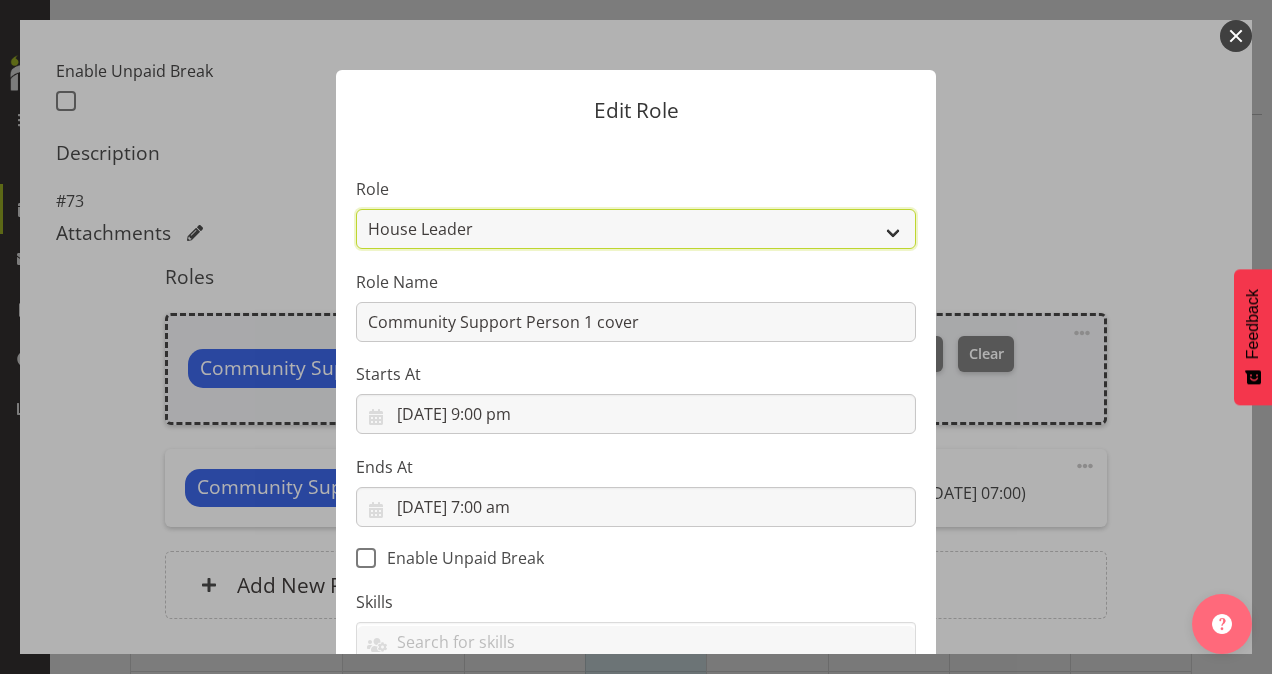 click on "Area Manager Art Coordination Community - SIL Community Leader Community Support Person Community Support Person - Casual House Leader Office Admin On-Call call out Senate Senior Coordinator SIL Coordination Sleep Over Volunteer" at bounding box center [636, 229] 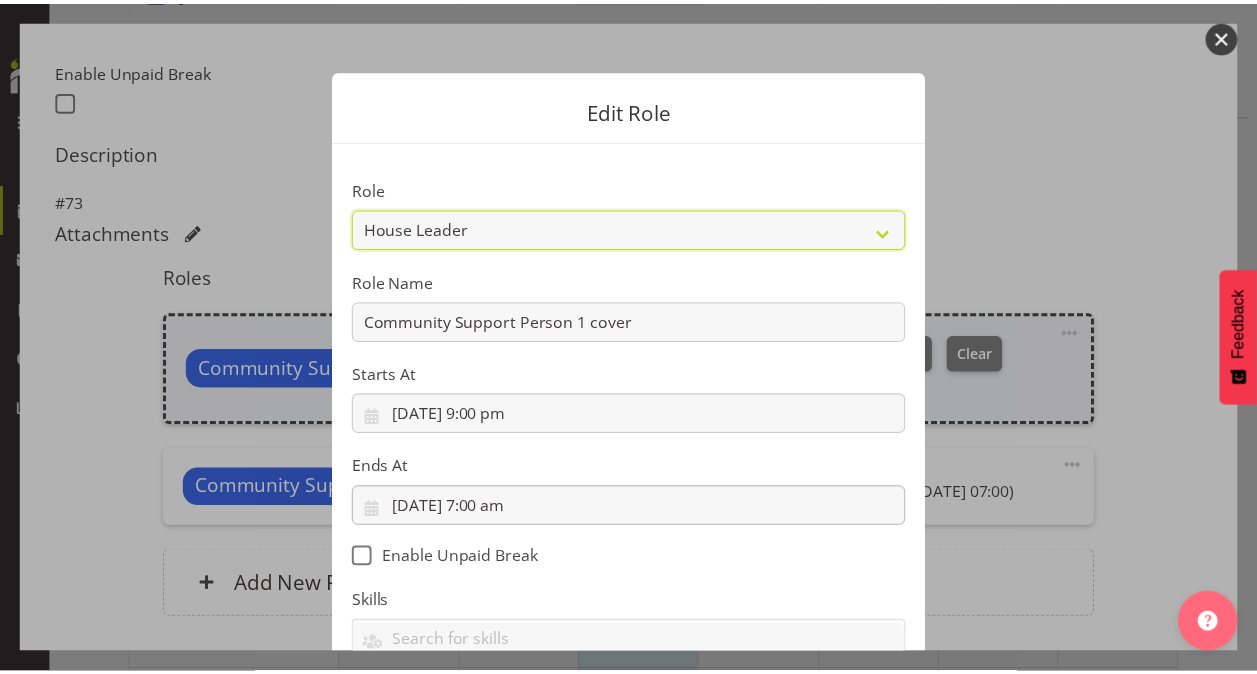 scroll, scrollTop: 234, scrollLeft: 0, axis: vertical 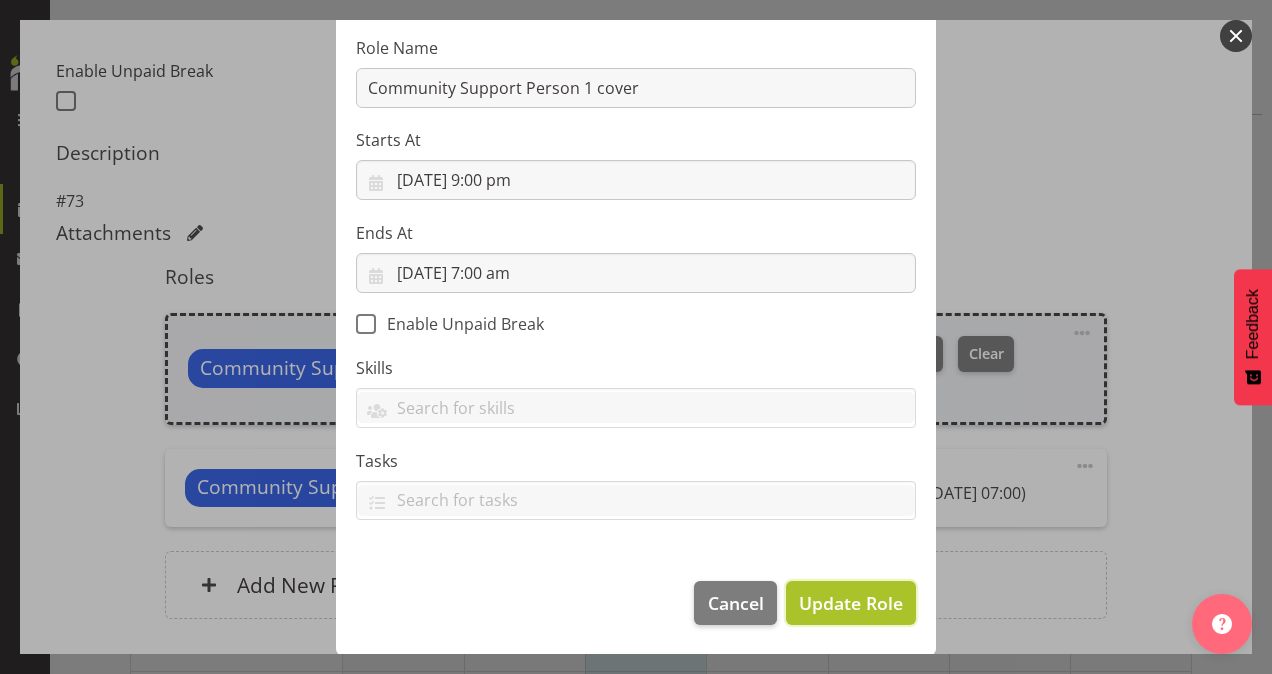 click on "Update Role" at bounding box center [851, 603] 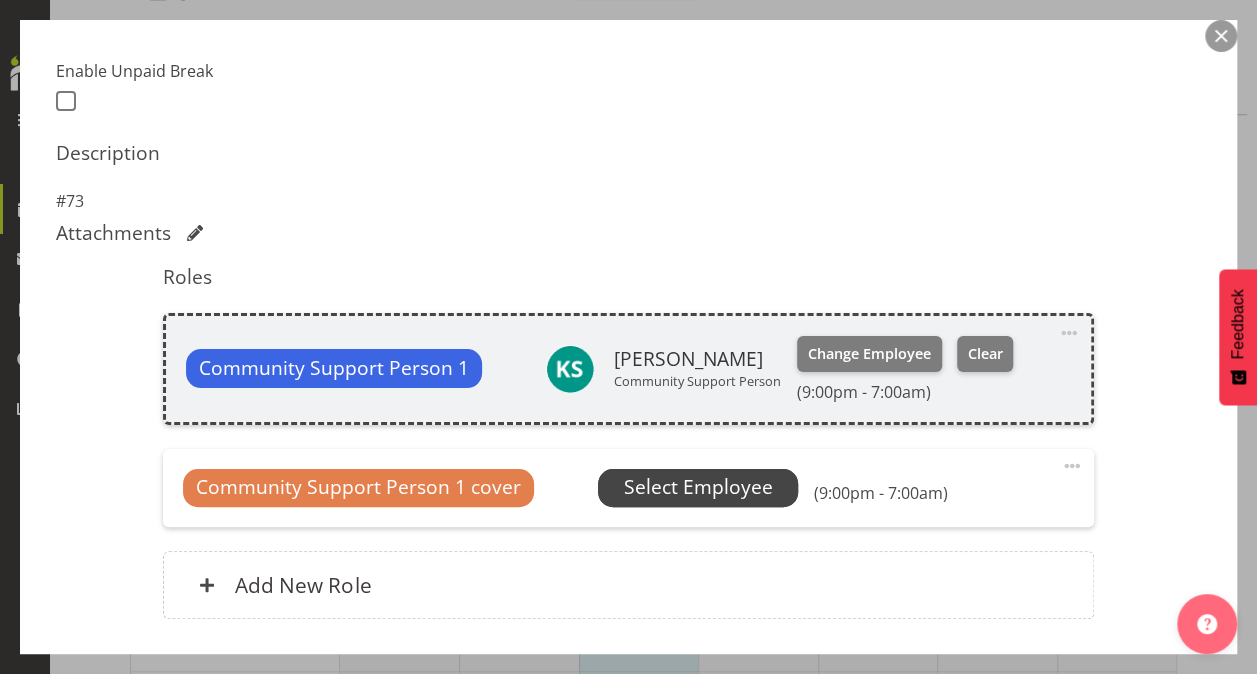 click on "Select Employee" at bounding box center (698, 487) 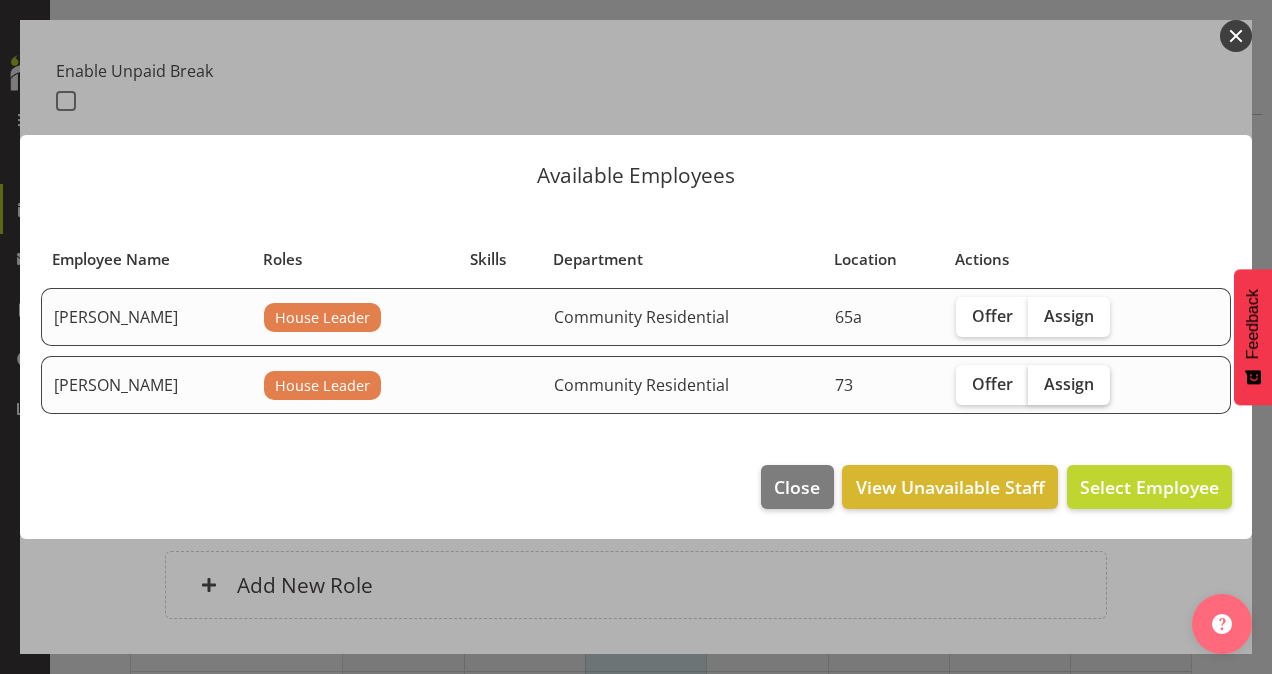 click on "Assign" at bounding box center (1069, 384) 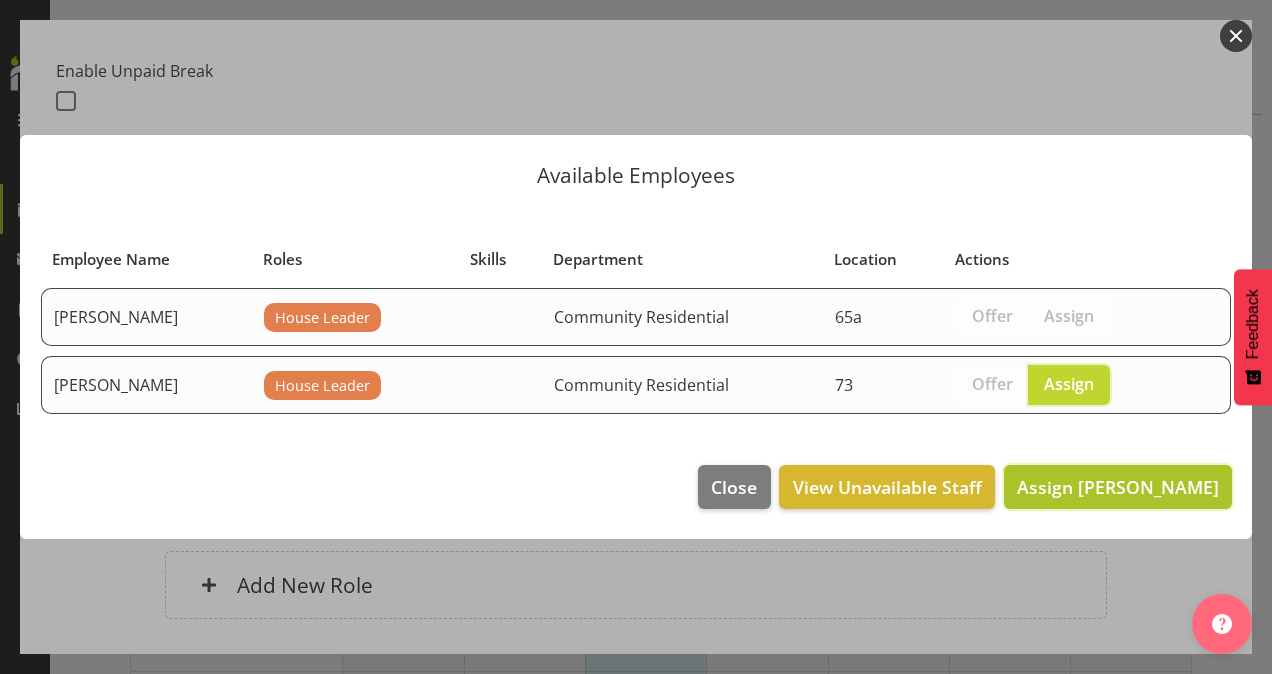 click on "Assign [PERSON_NAME]" at bounding box center (1118, 487) 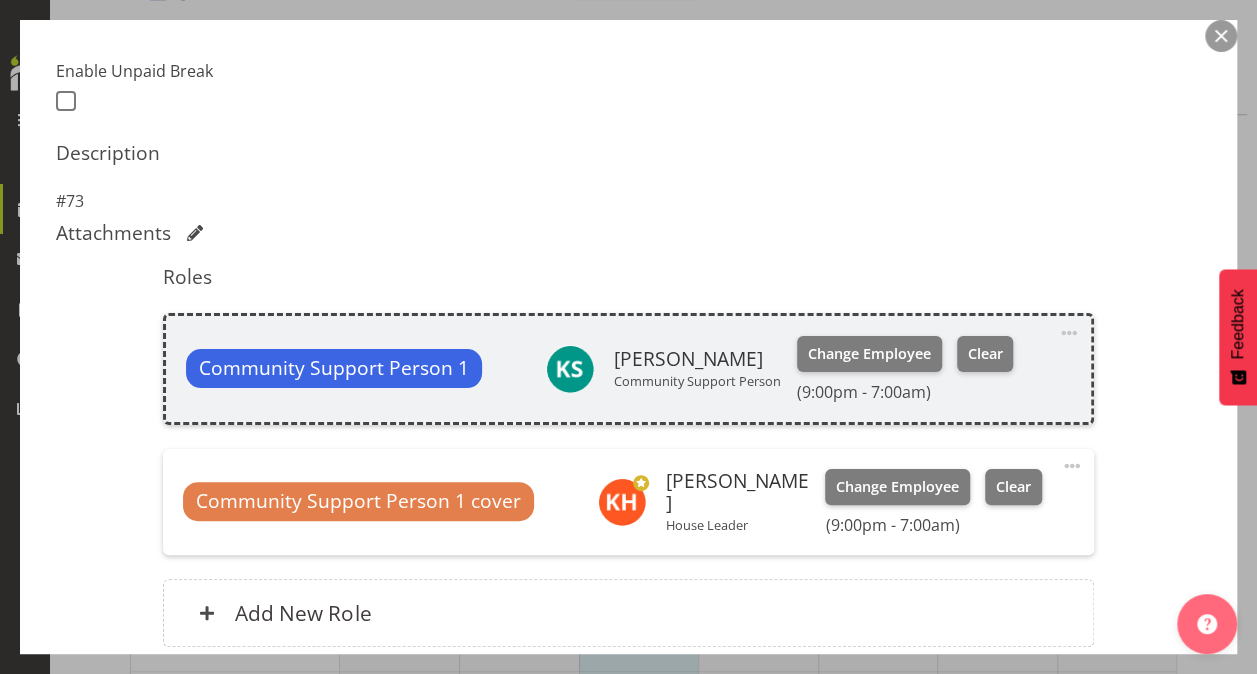 scroll, scrollTop: 681, scrollLeft: 0, axis: vertical 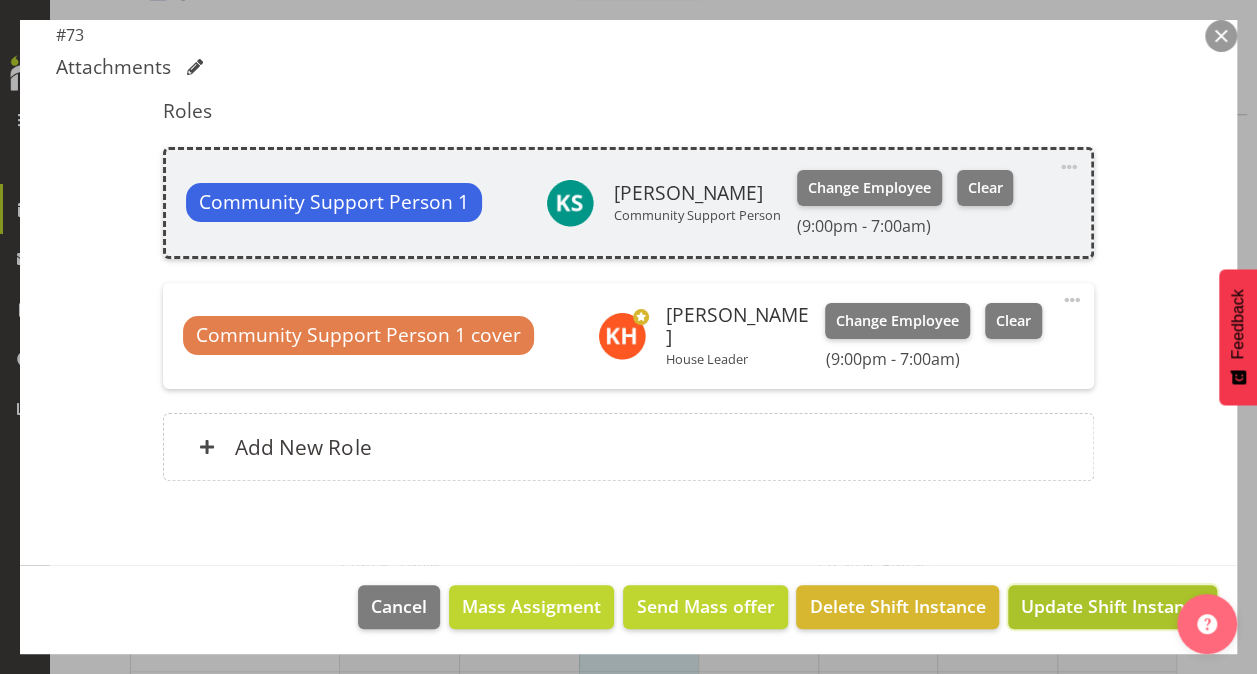 click on "Update Shift Instance" at bounding box center [1112, 606] 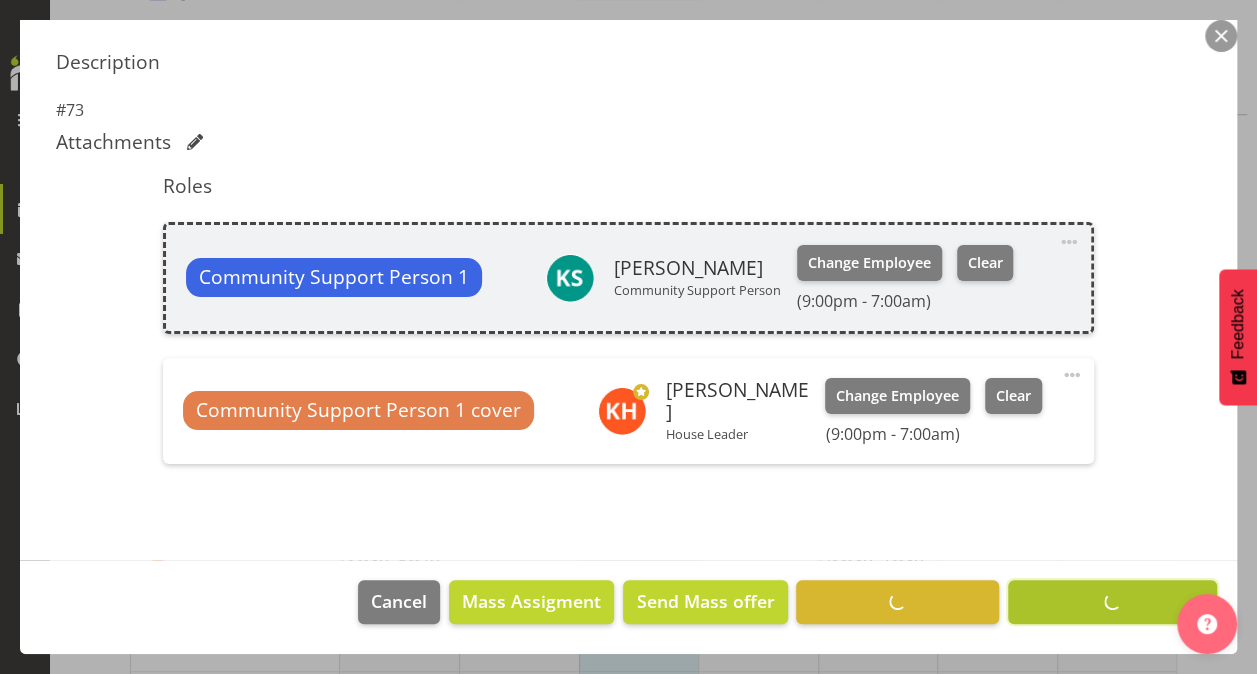 scroll, scrollTop: 602, scrollLeft: 0, axis: vertical 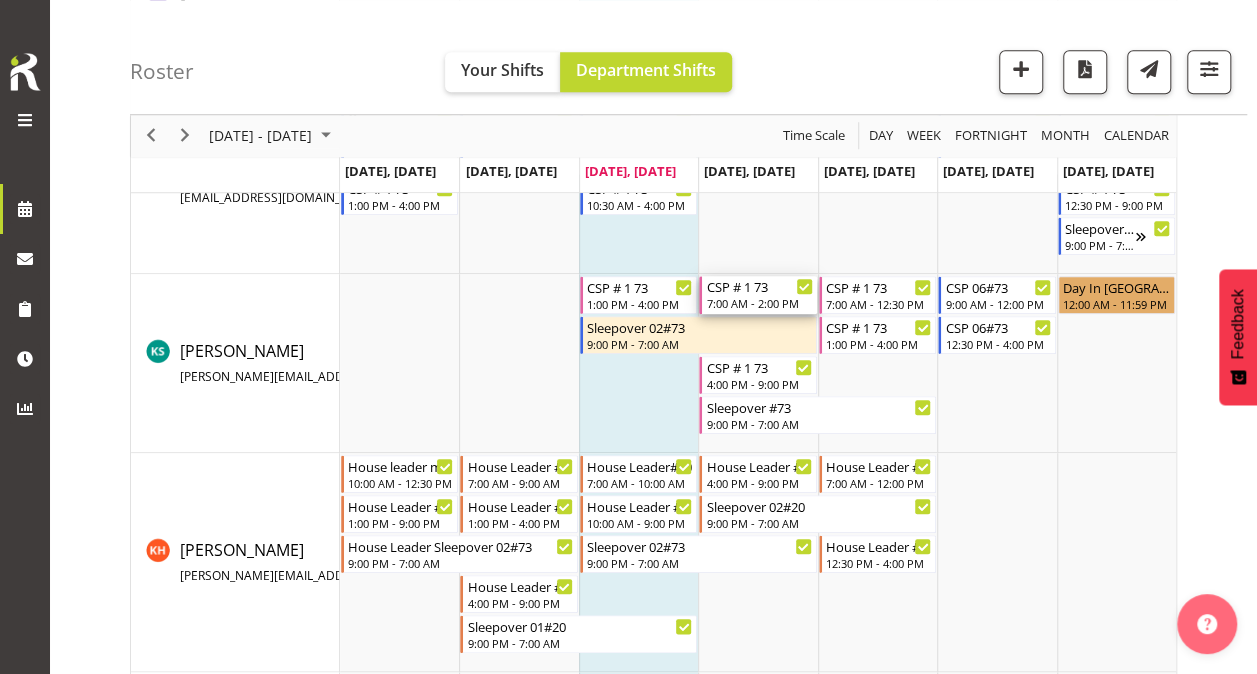 click on "7:00 AM - 2:00 PM" at bounding box center (759, 303) 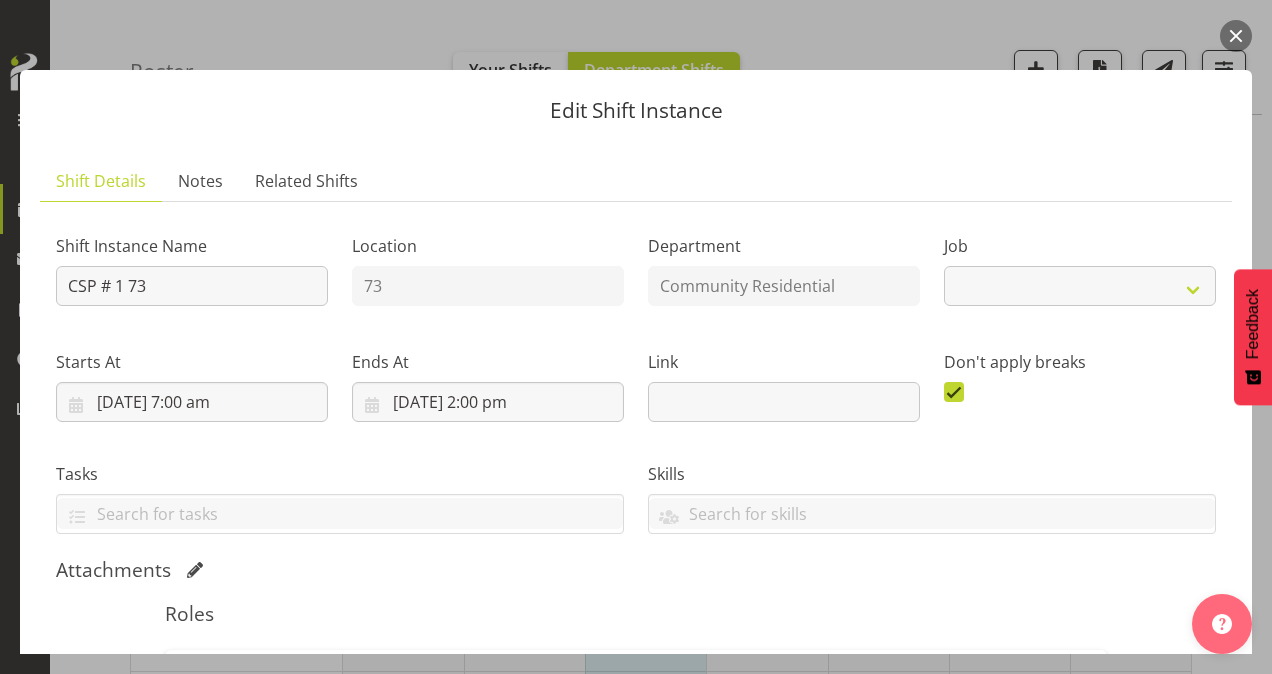 select on "2" 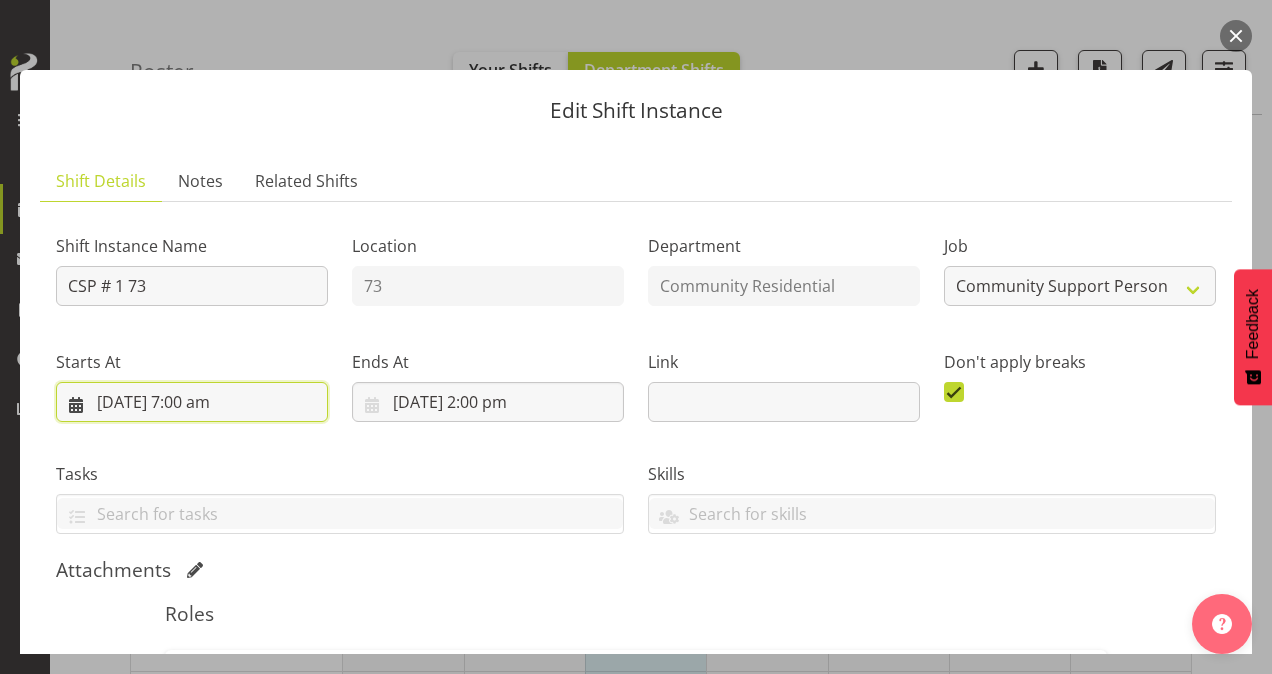 click on "[DATE] 7:00 am" at bounding box center [192, 402] 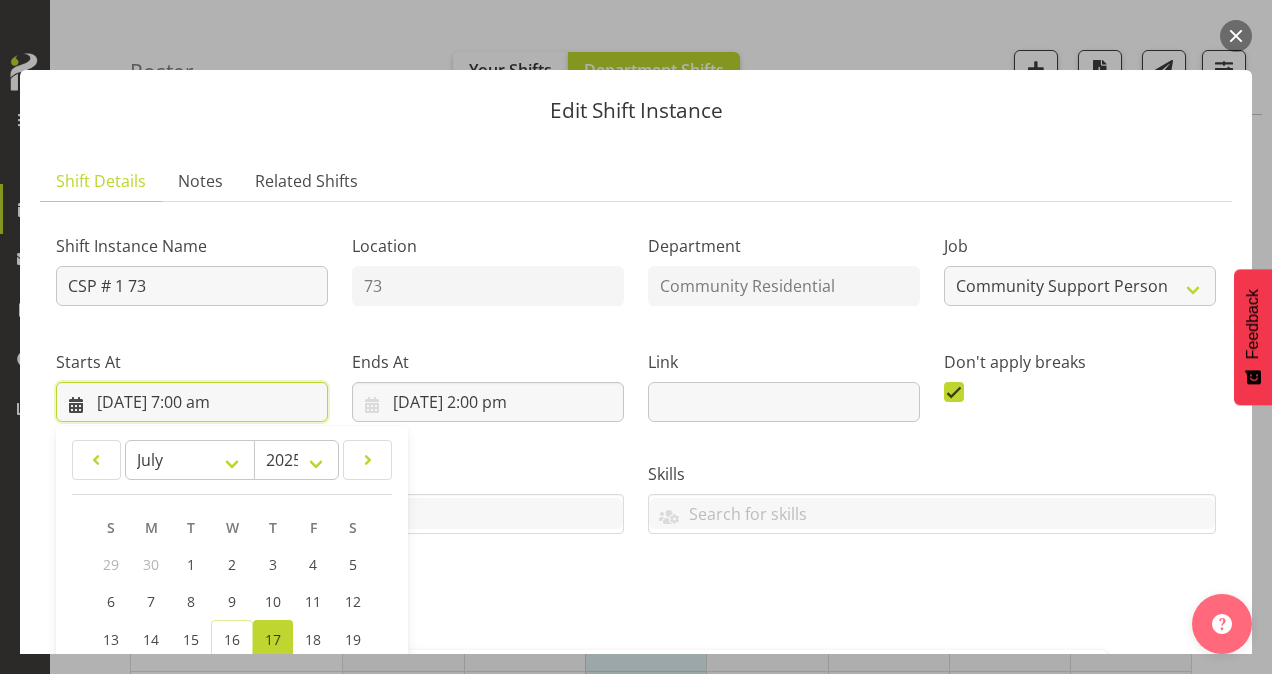 scroll, scrollTop: 298, scrollLeft: 0, axis: vertical 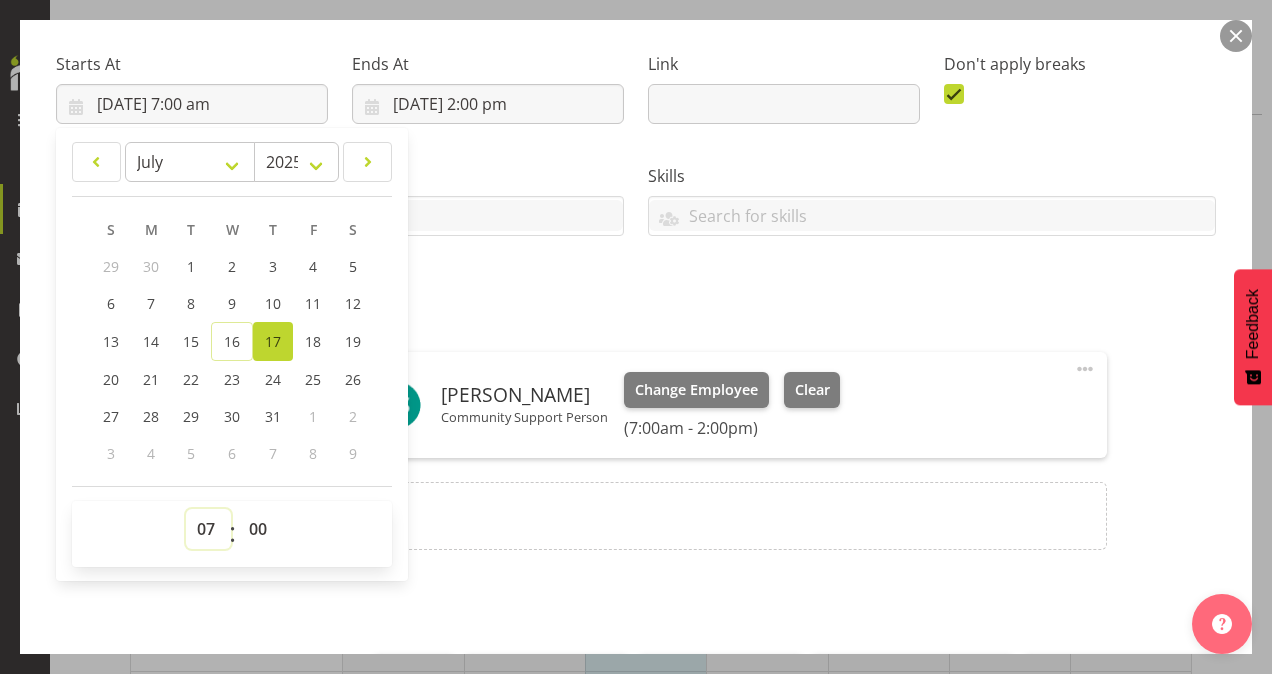 click on "00   01   02   03   04   05   06   07   08   09   10   11   12   13   14   15   16   17   18   19   20   21   22   23" at bounding box center (208, 529) 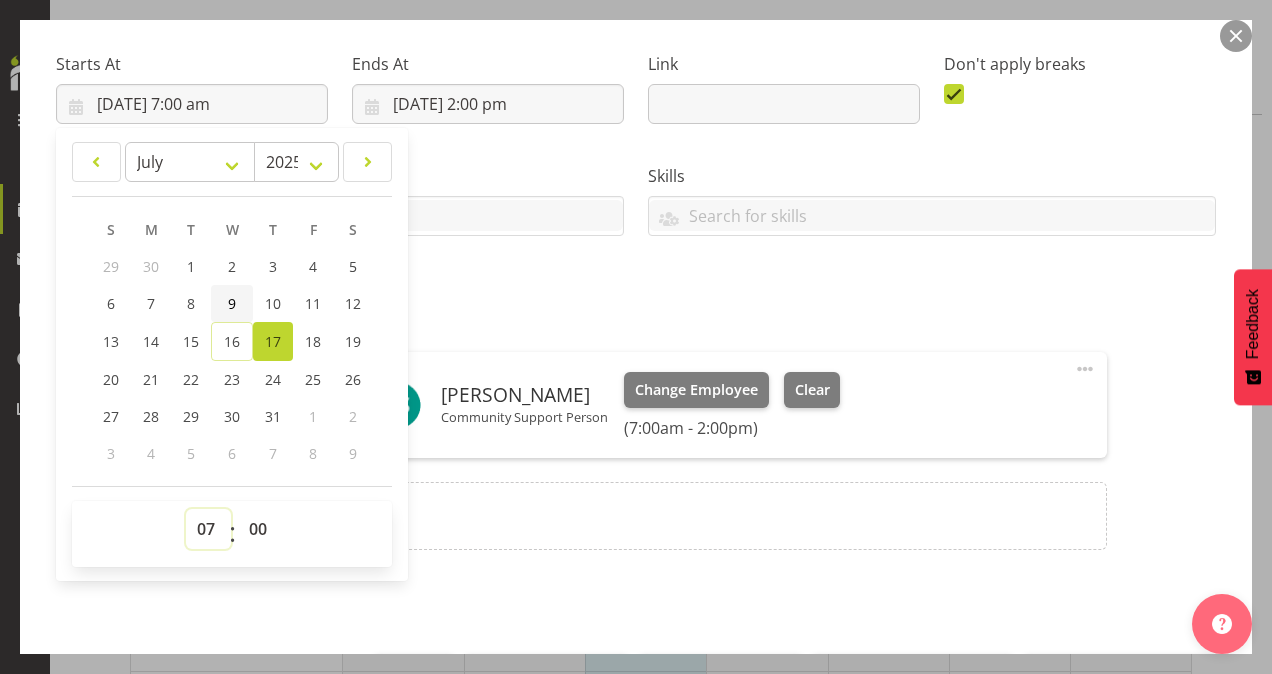 select on "8" 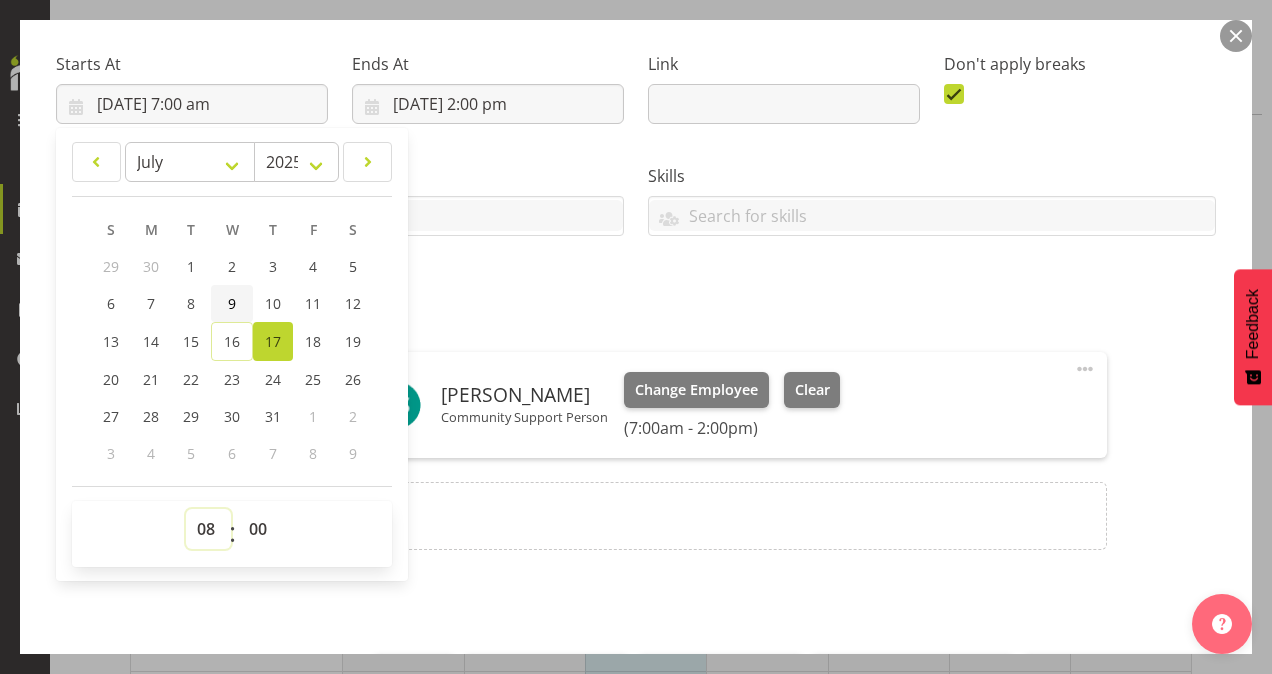 click on "00   01   02   03   04   05   06   07   08   09   10   11   12   13   14   15   16   17   18   19   20   21   22   23" at bounding box center [208, 529] 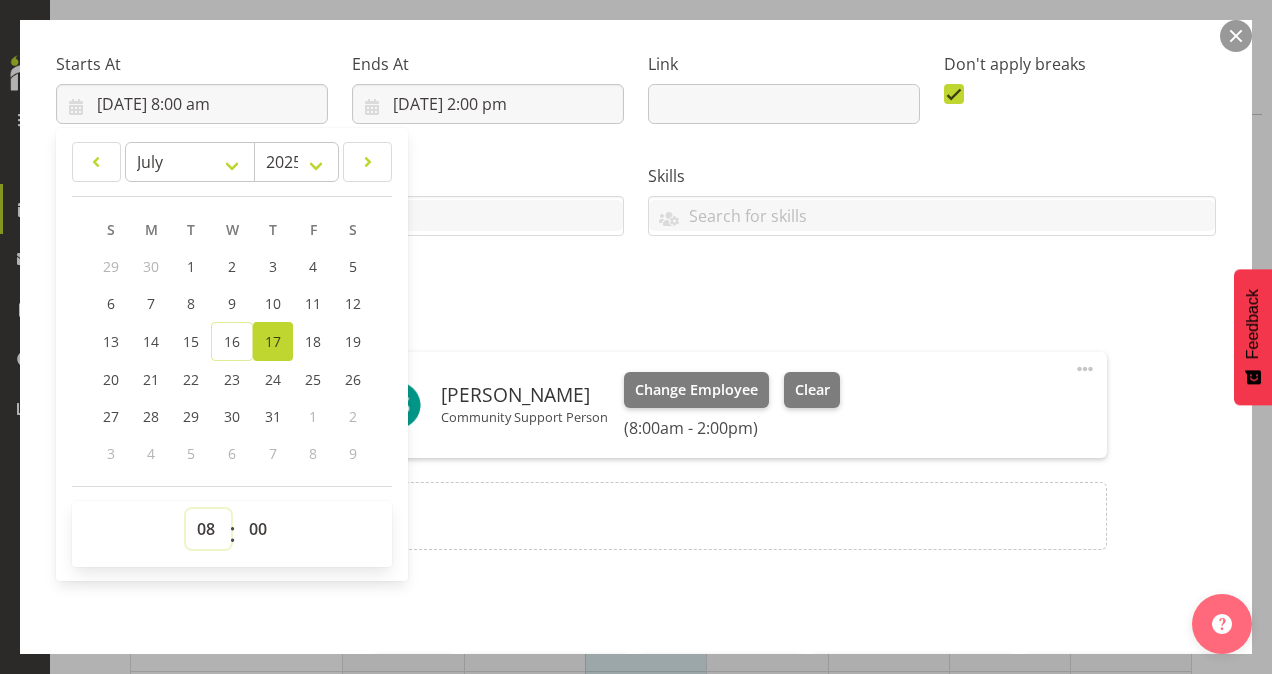 scroll, scrollTop: 369, scrollLeft: 0, axis: vertical 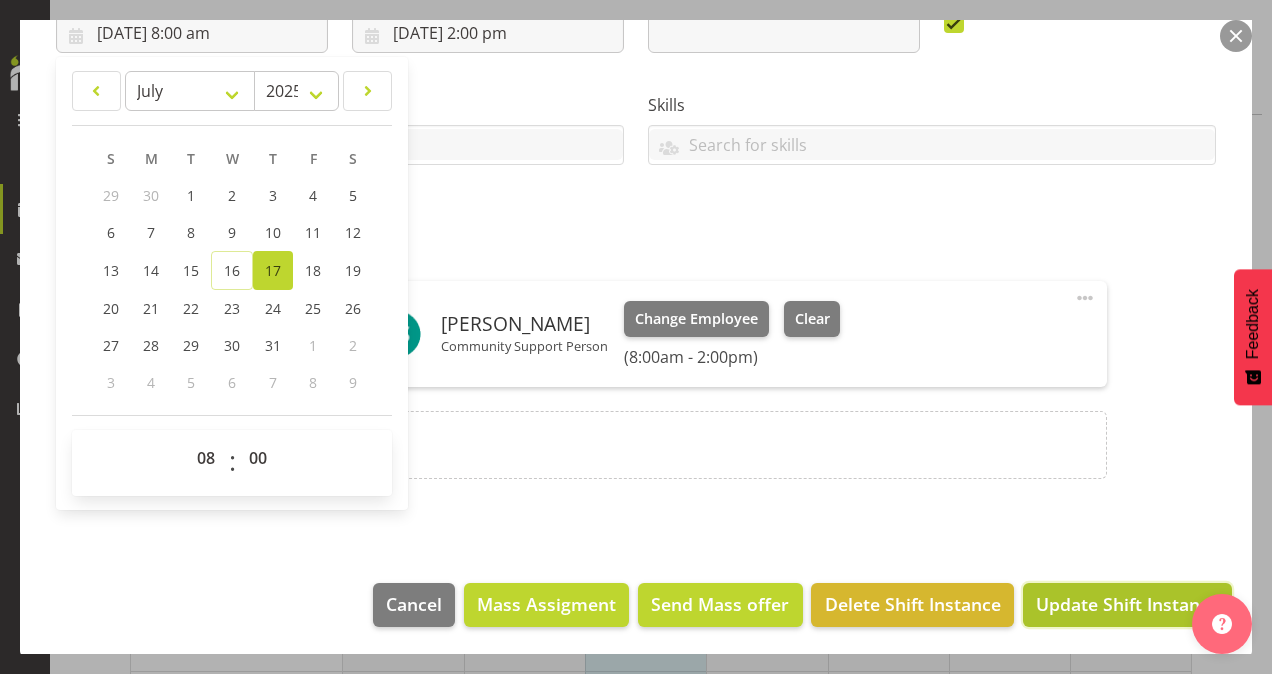 click on "Update Shift Instance" at bounding box center (1127, 604) 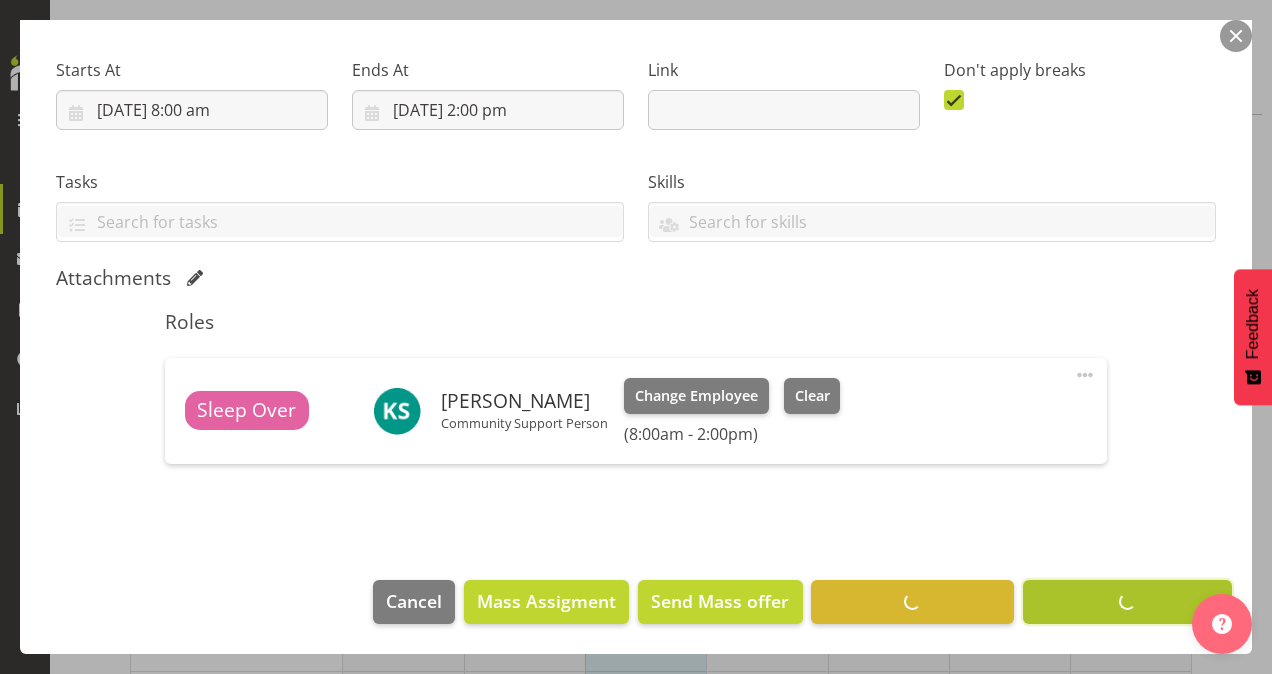 scroll, scrollTop: 290, scrollLeft: 0, axis: vertical 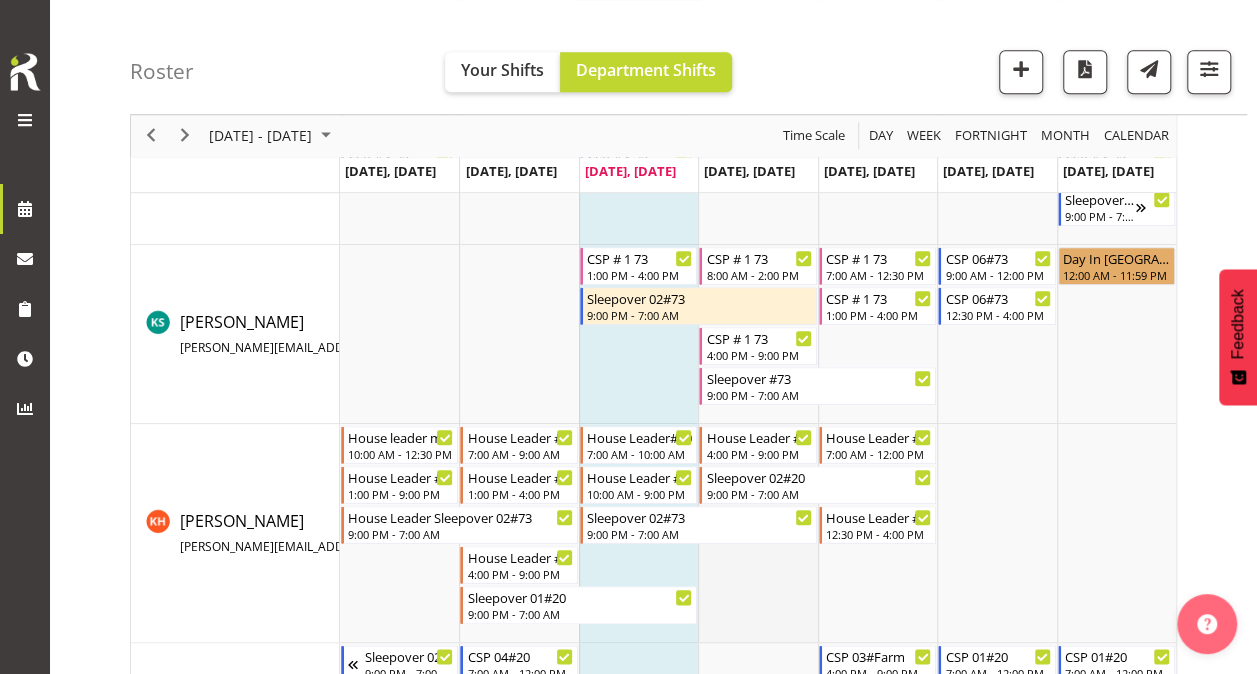 click at bounding box center [757, 533] 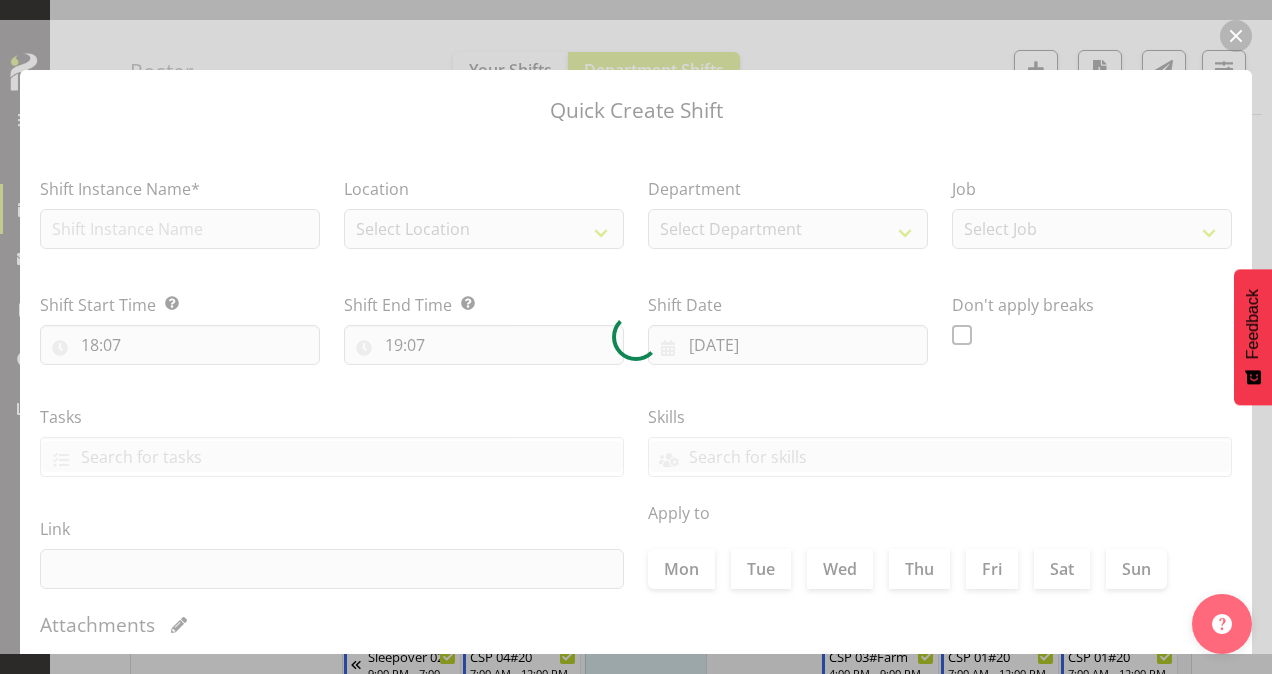type on "[DATE]" 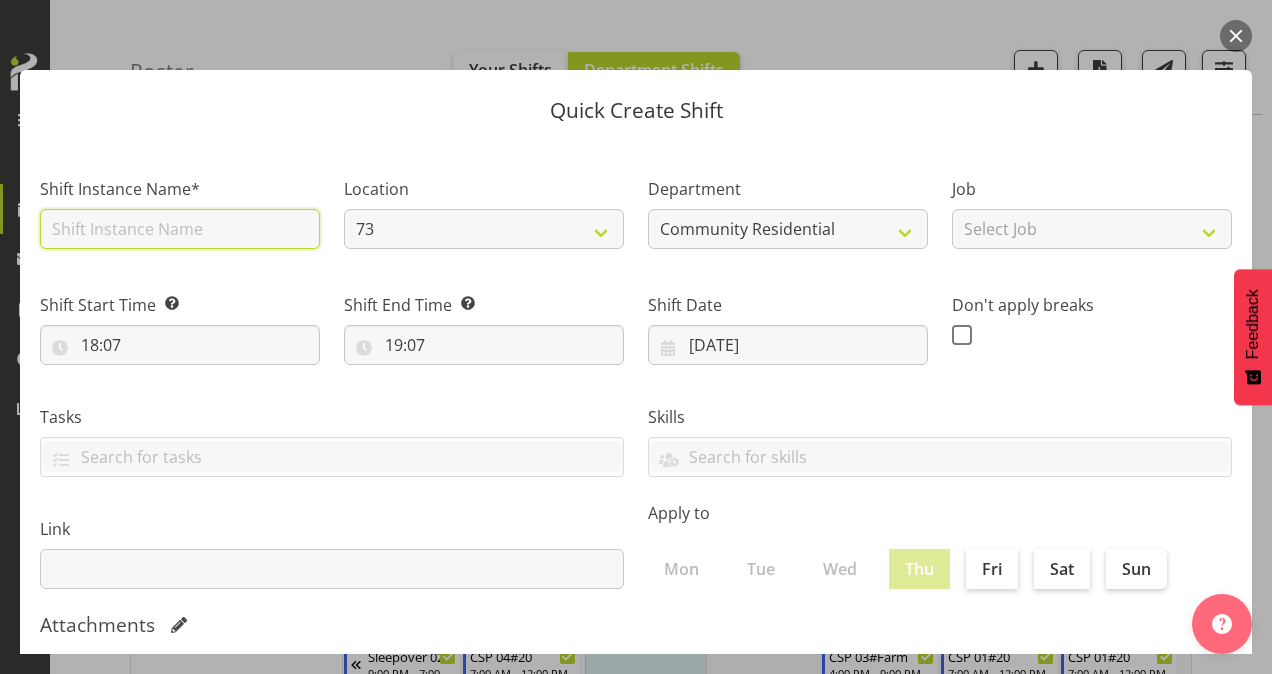 click at bounding box center [180, 229] 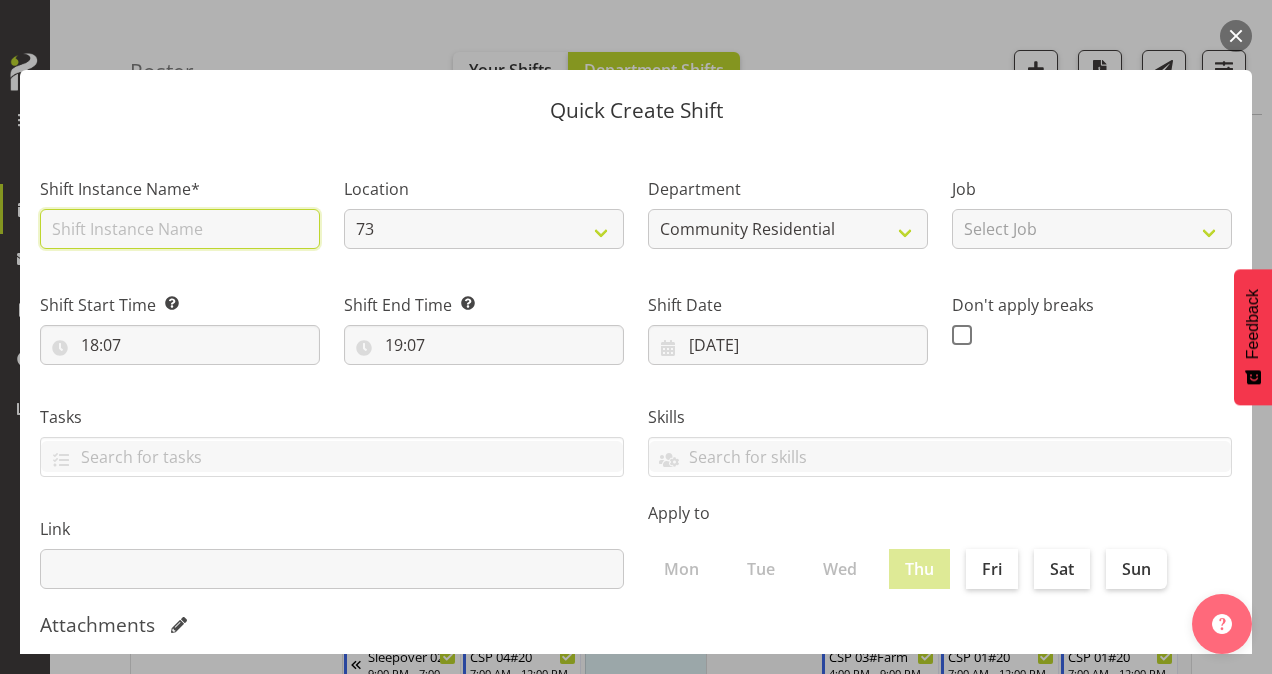 type on "House Leader #73" 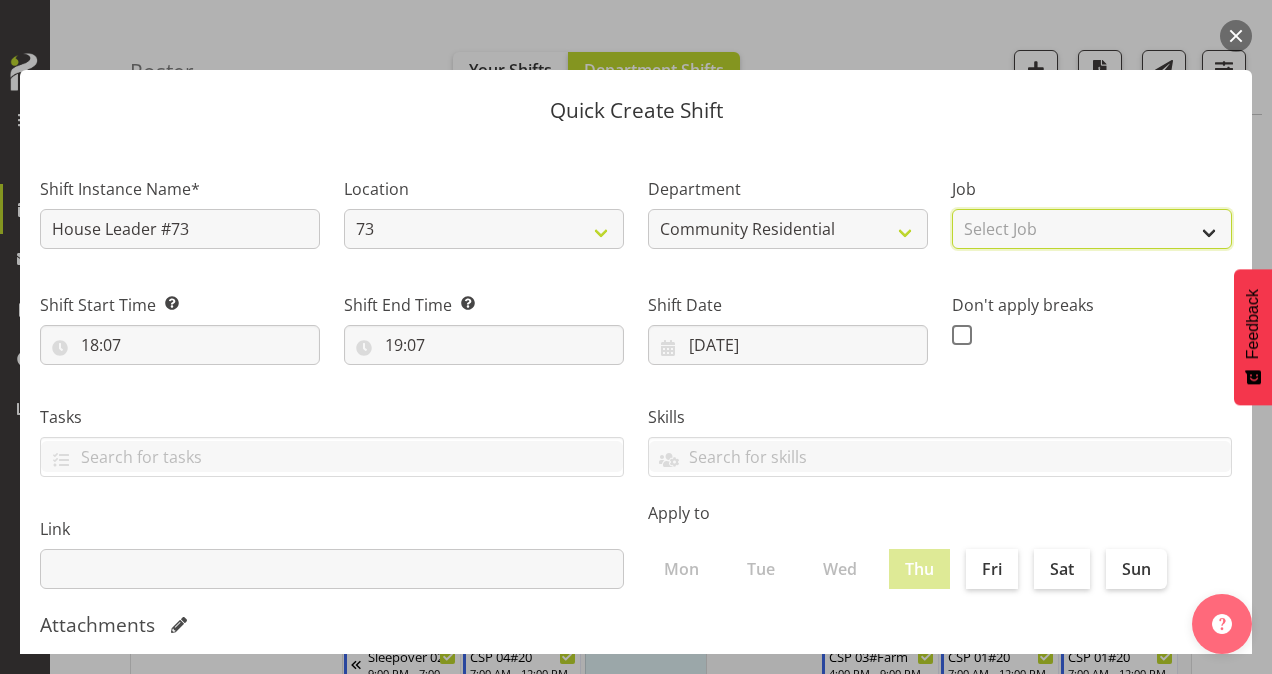 click on "Select Job  Accounts Admin Art Coordinator Community Leader Community Support Person Community Support Person-Casual House Leader Office Admin Senior Coordinator Service Manager Volunteer" at bounding box center (1092, 229) 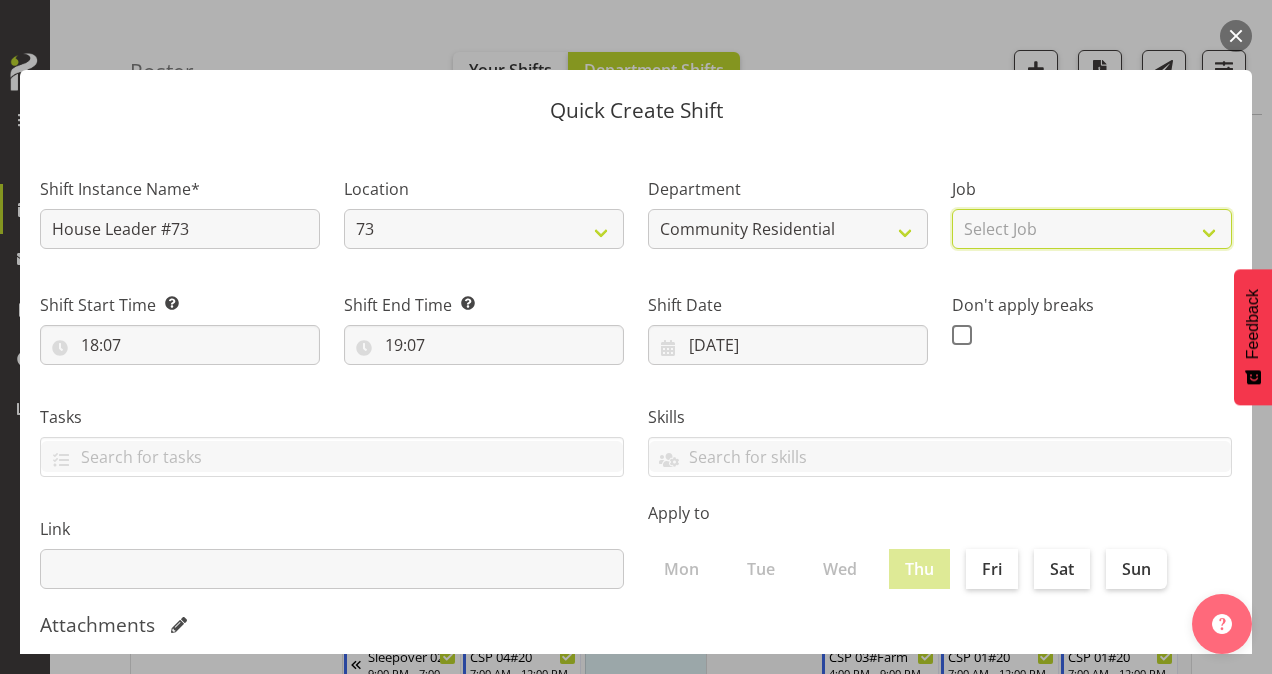 select on "1" 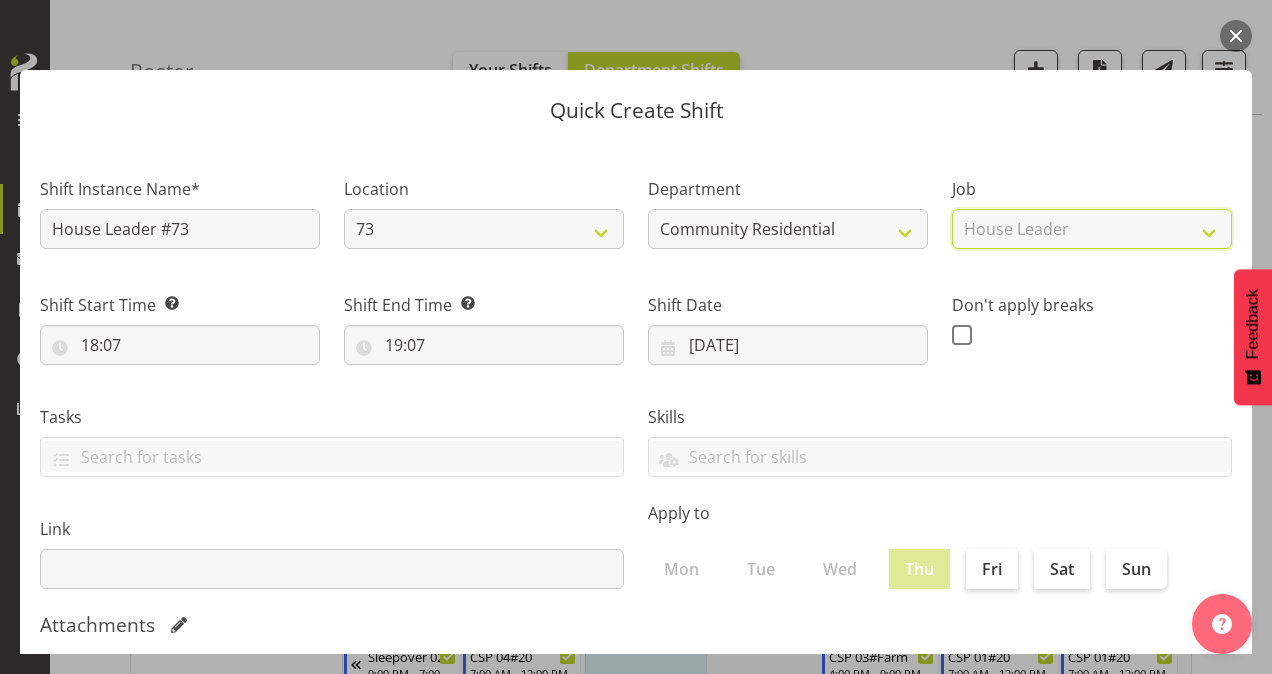 click on "Select Job  Accounts Admin Art Coordinator Community Leader Community Support Person Community Support Person-Casual House Leader Office Admin Senior Coordinator Service Manager Volunteer" at bounding box center (1092, 229) 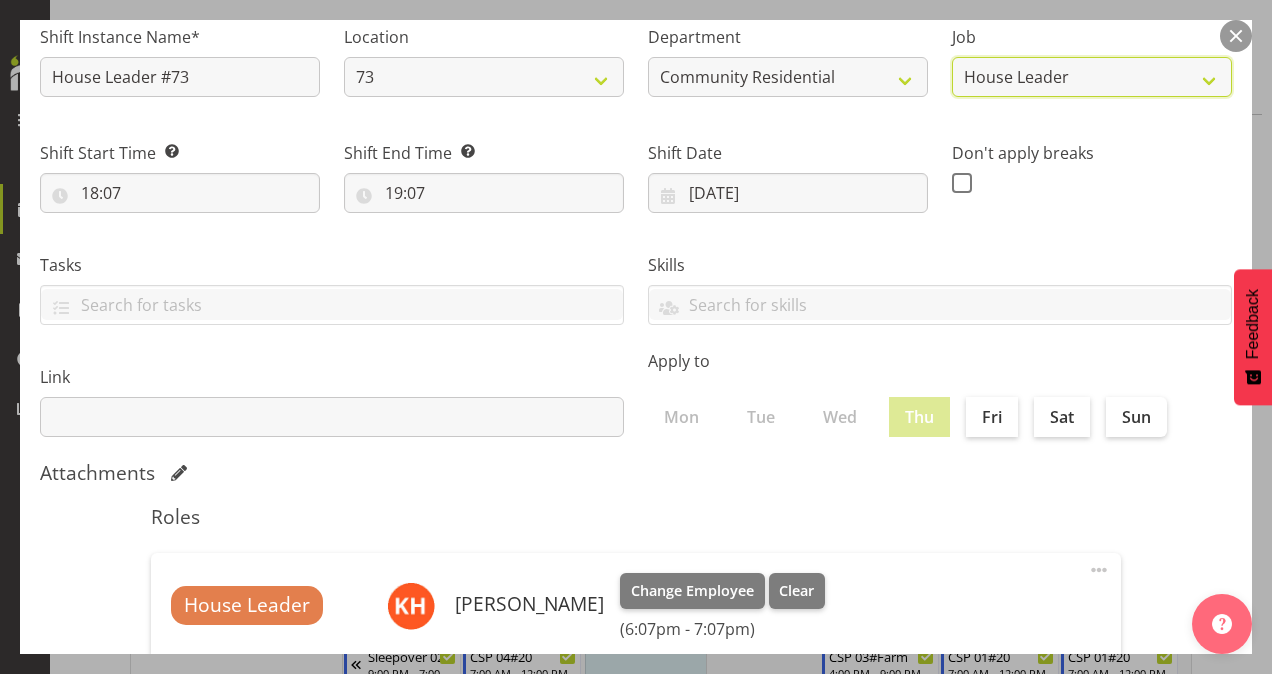 scroll, scrollTop: 52, scrollLeft: 0, axis: vertical 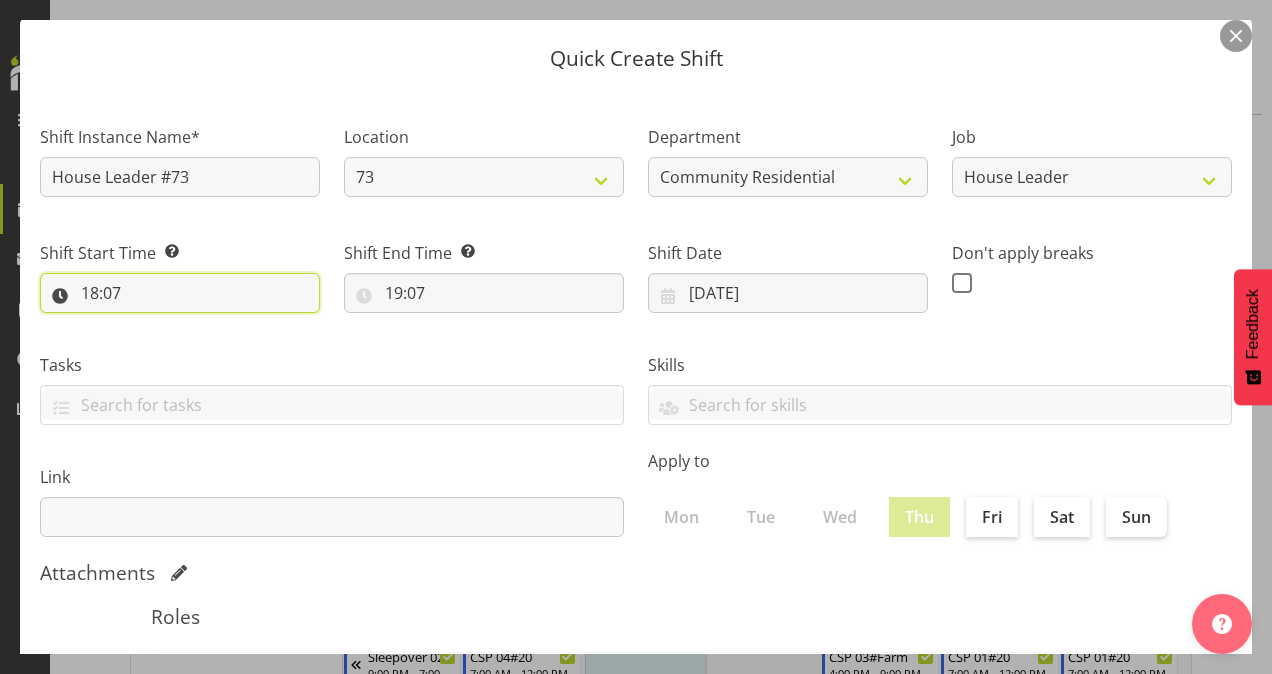 click on "18:07" at bounding box center [180, 293] 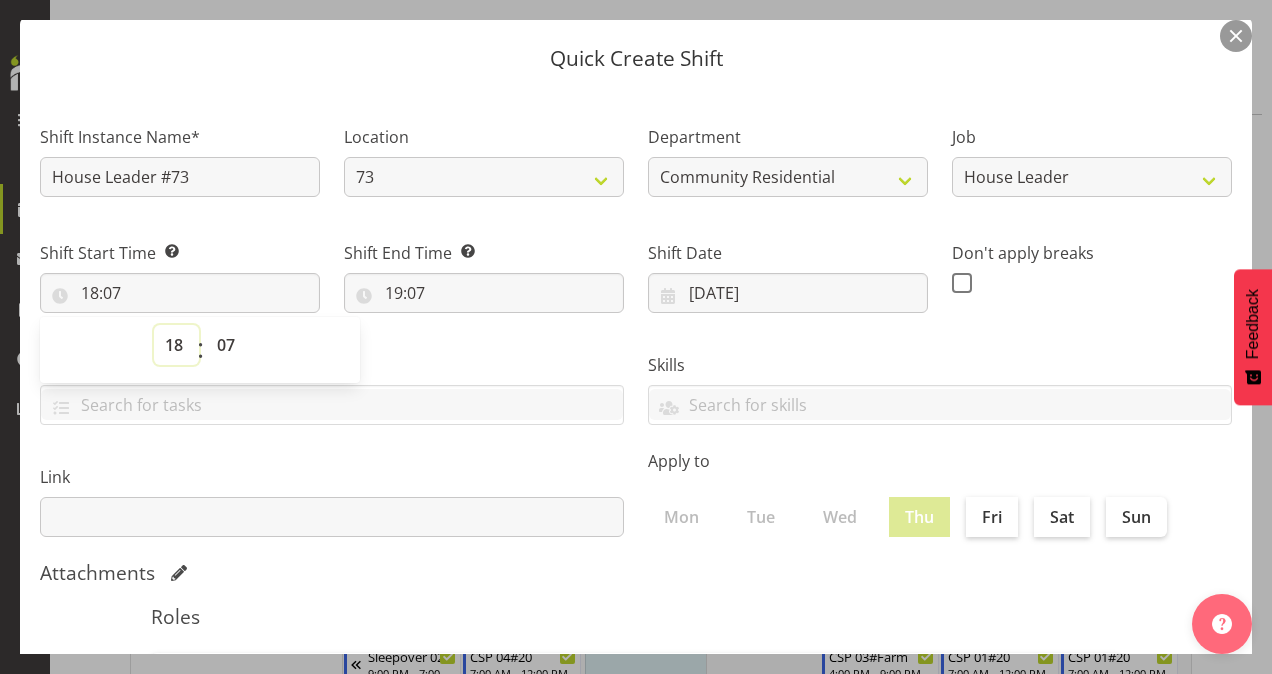 click on "00   01   02   03   04   05   06   07   08   09   10   11   12   13   14   15   16   17   18   19   20   21   22   23" at bounding box center (176, 345) 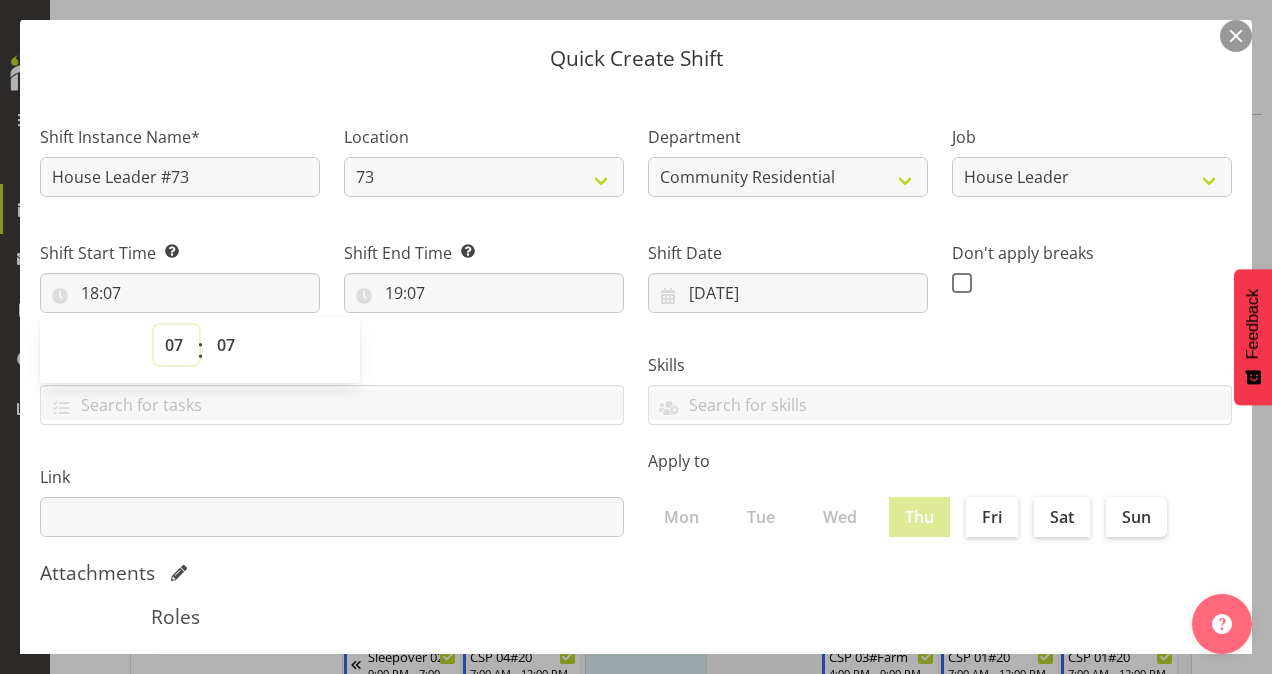 click on "00   01   02   03   04   05   06   07   08   09   10   11   12   13   14   15   16   17   18   19   20   21   22   23" at bounding box center (176, 345) 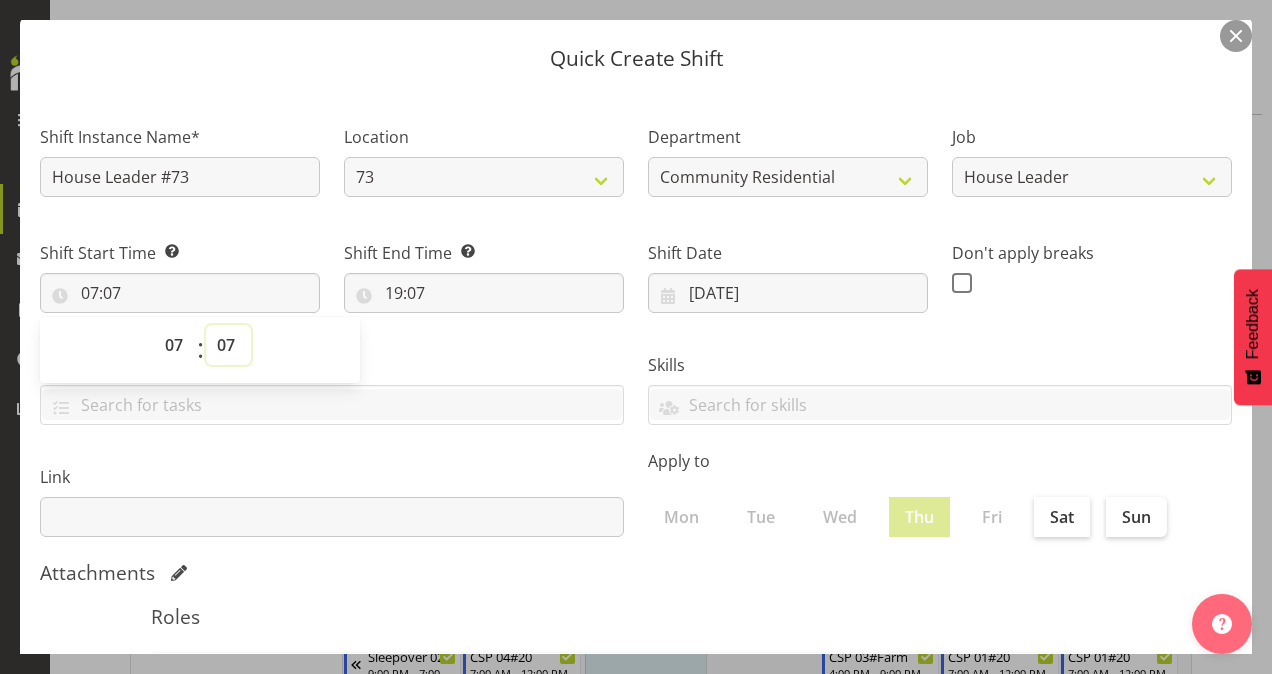 click on "00   01   02   03   04   05   06   07   08   09   10   11   12   13   14   15   16   17   18   19   20   21   22   23   24   25   26   27   28   29   30   31   32   33   34   35   36   37   38   39   40   41   42   43   44   45   46   47   48   49   50   51   52   53   54   55   56   57   58   59" at bounding box center [228, 345] 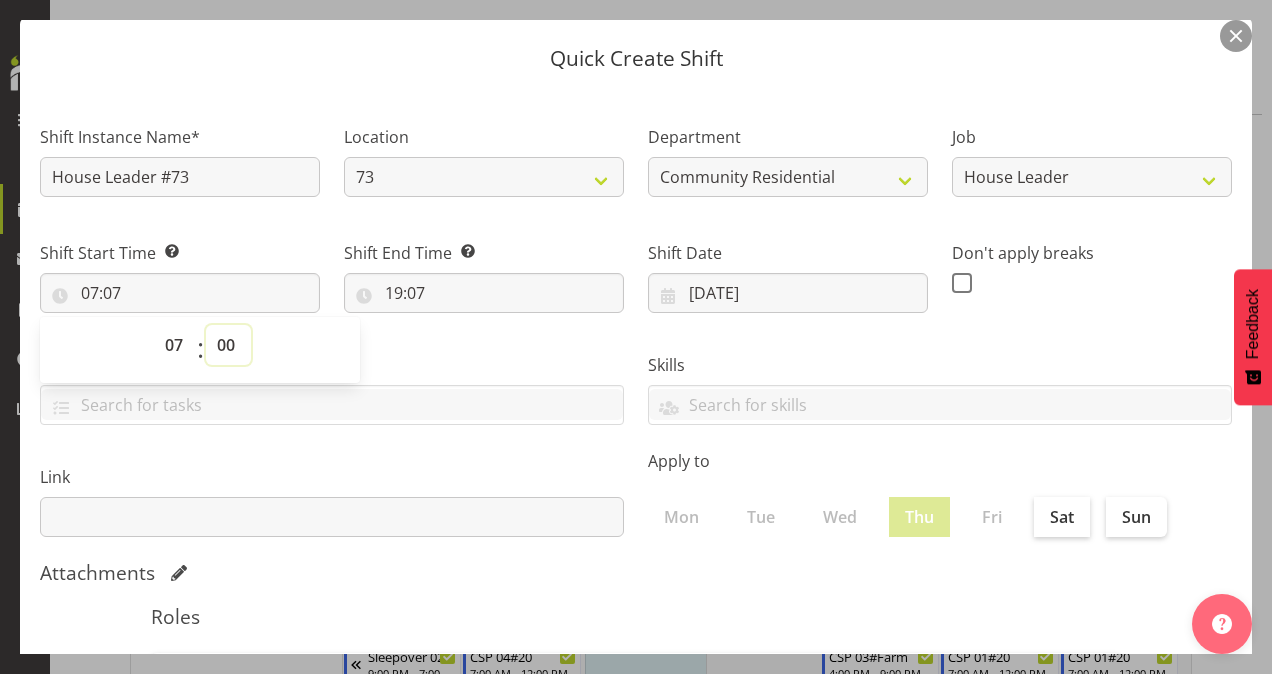 click on "00   01   02   03   04   05   06   07   08   09   10   11   12   13   14   15   16   17   18   19   20   21   22   23   24   25   26   27   28   29   30   31   32   33   34   35   36   37   38   39   40   41   42   43   44   45   46   47   48   49   50   51   52   53   54   55   56   57   58   59" at bounding box center (228, 345) 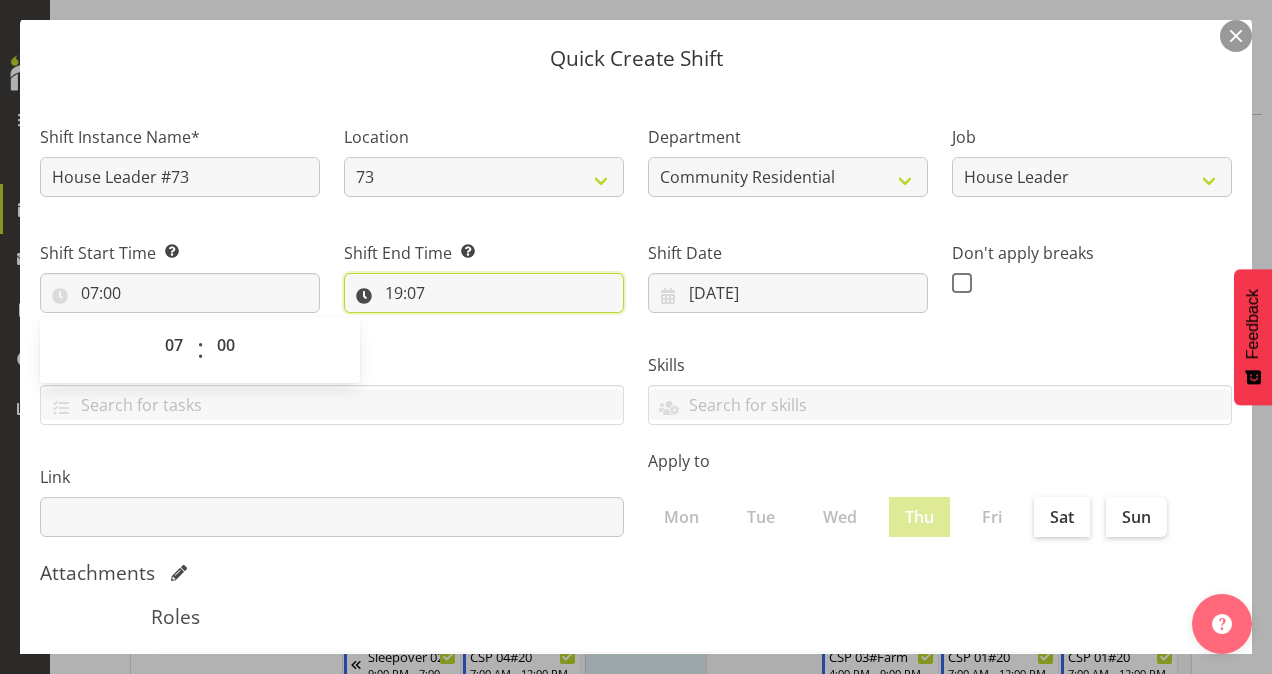 click on "19:07" at bounding box center (484, 293) 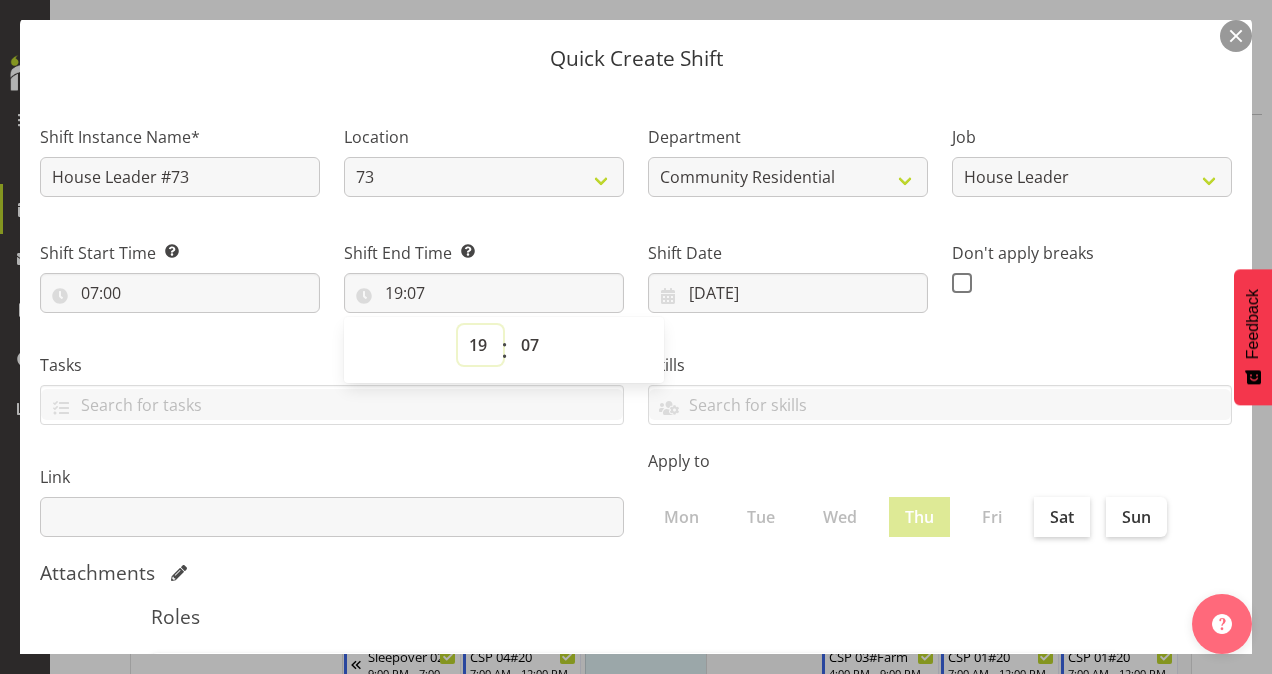 click on "00   01   02   03   04   05   06   07   08   09   10   11   12   13   14   15   16   17   18   19   20   21   22   23" at bounding box center [480, 345] 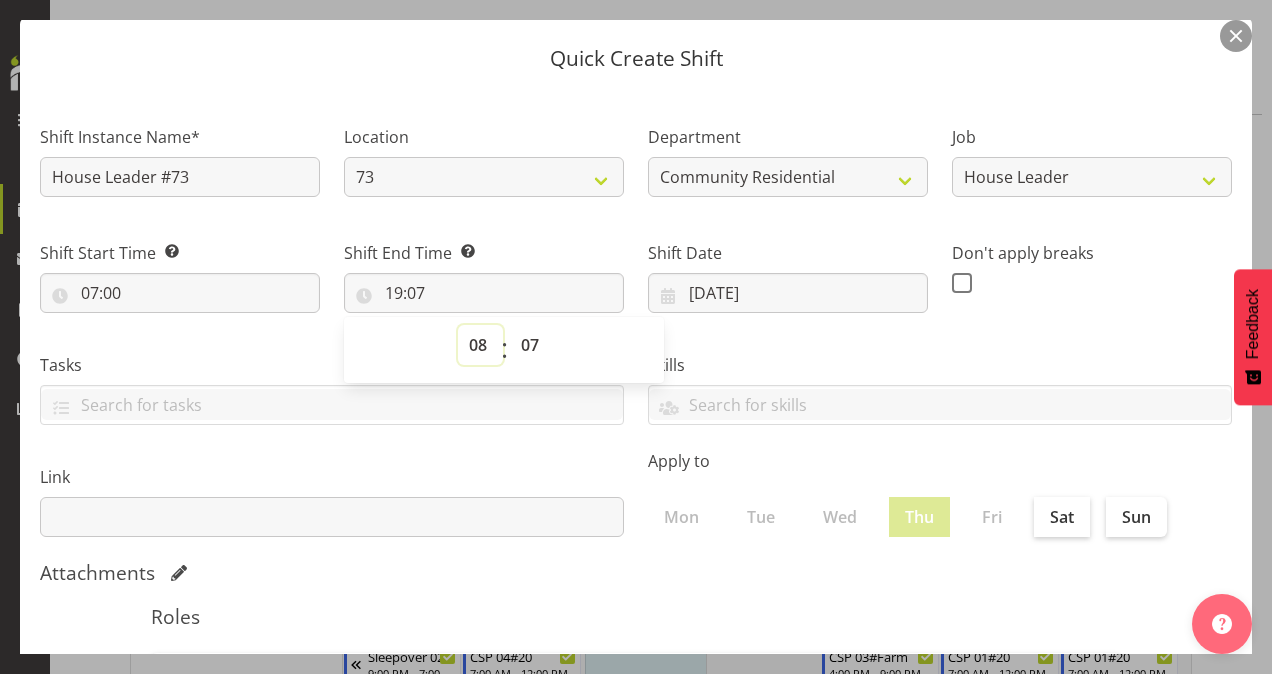 click on "00   01   02   03   04   05   06   07   08   09   10   11   12   13   14   15   16   17   18   19   20   21   22   23" at bounding box center (480, 345) 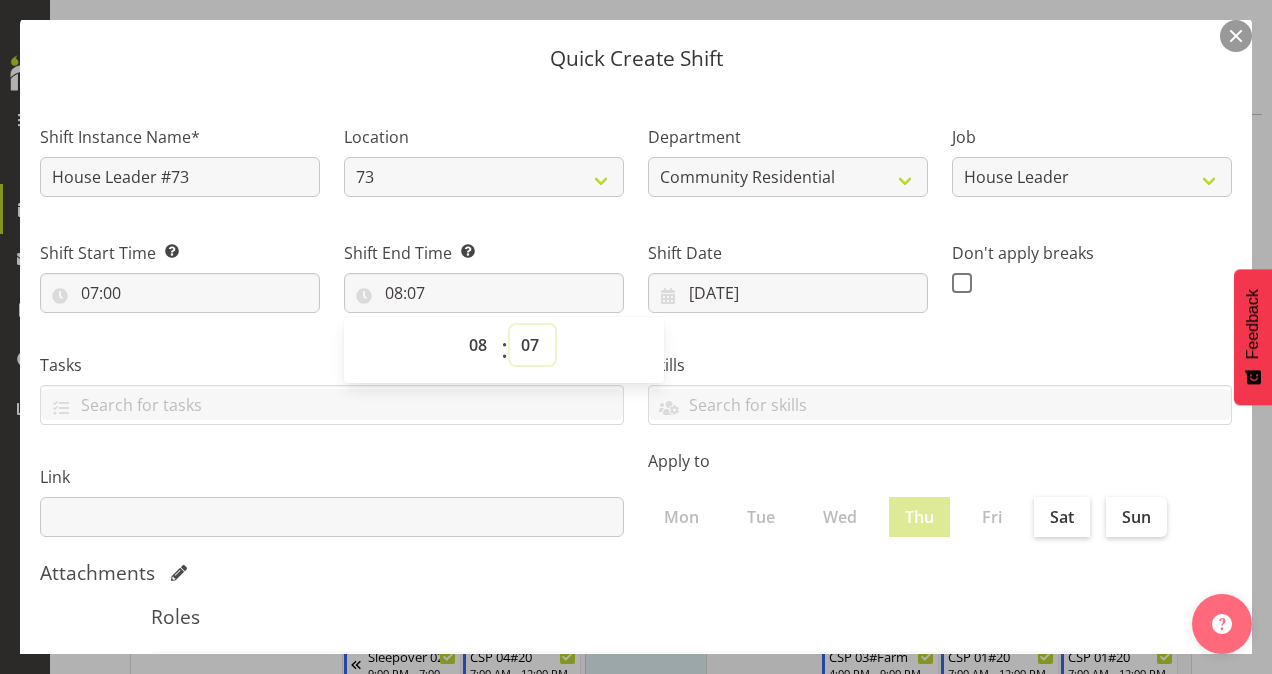 click on "00   01   02   03   04   05   06   07   08   09   10   11   12   13   14   15   16   17   18   19   20   21   22   23   24   25   26   27   28   29   30   31   32   33   34   35   36   37   38   39   40   41   42   43   44   45   46   47   48   49   50   51   52   53   54   55   56   57   58   59" at bounding box center [532, 345] 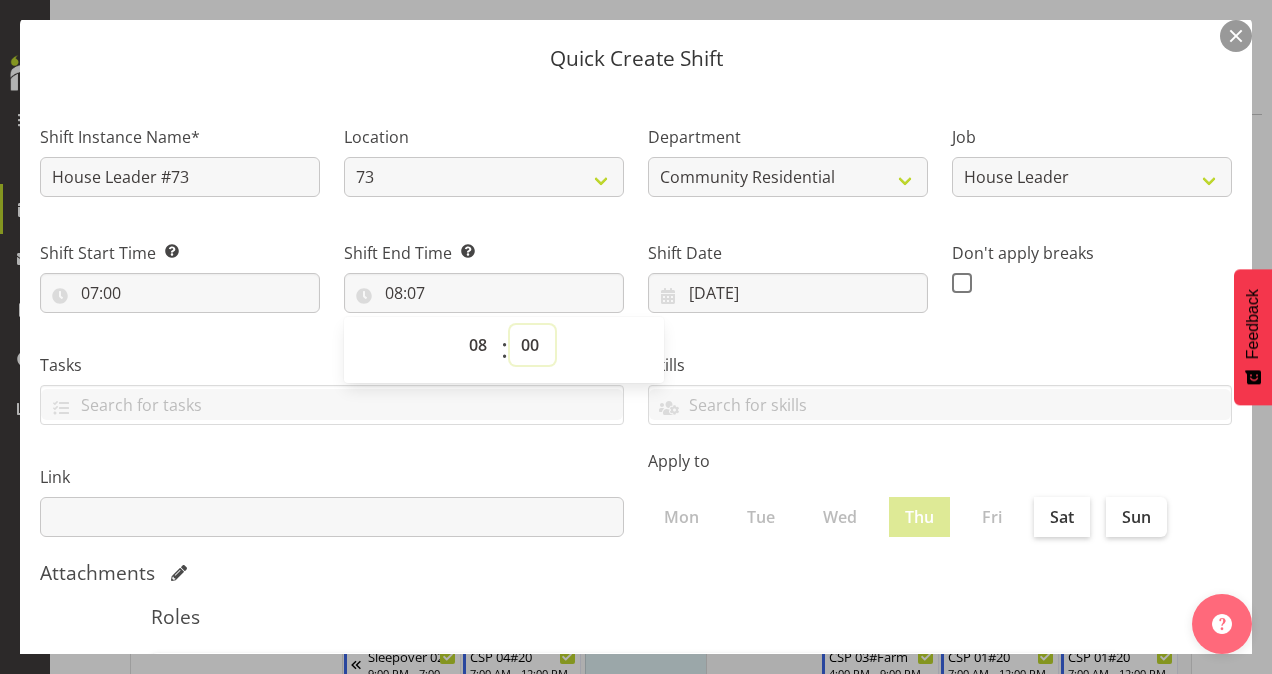 click on "00   01   02   03   04   05   06   07   08   09   10   11   12   13   14   15   16   17   18   19   20   21   22   23   24   25   26   27   28   29   30   31   32   33   34   35   36   37   38   39   40   41   42   43   44   45   46   47   48   49   50   51   52   53   54   55   56   57   58   59" at bounding box center (532, 345) 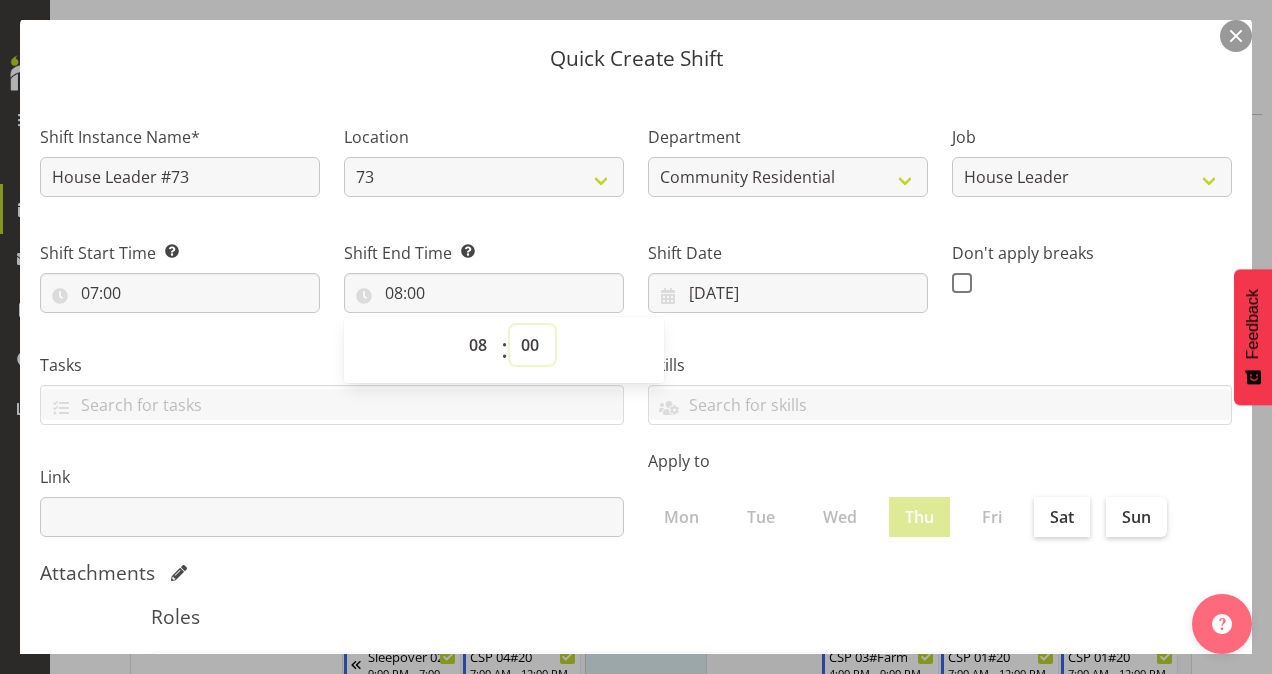 scroll, scrollTop: 385, scrollLeft: 0, axis: vertical 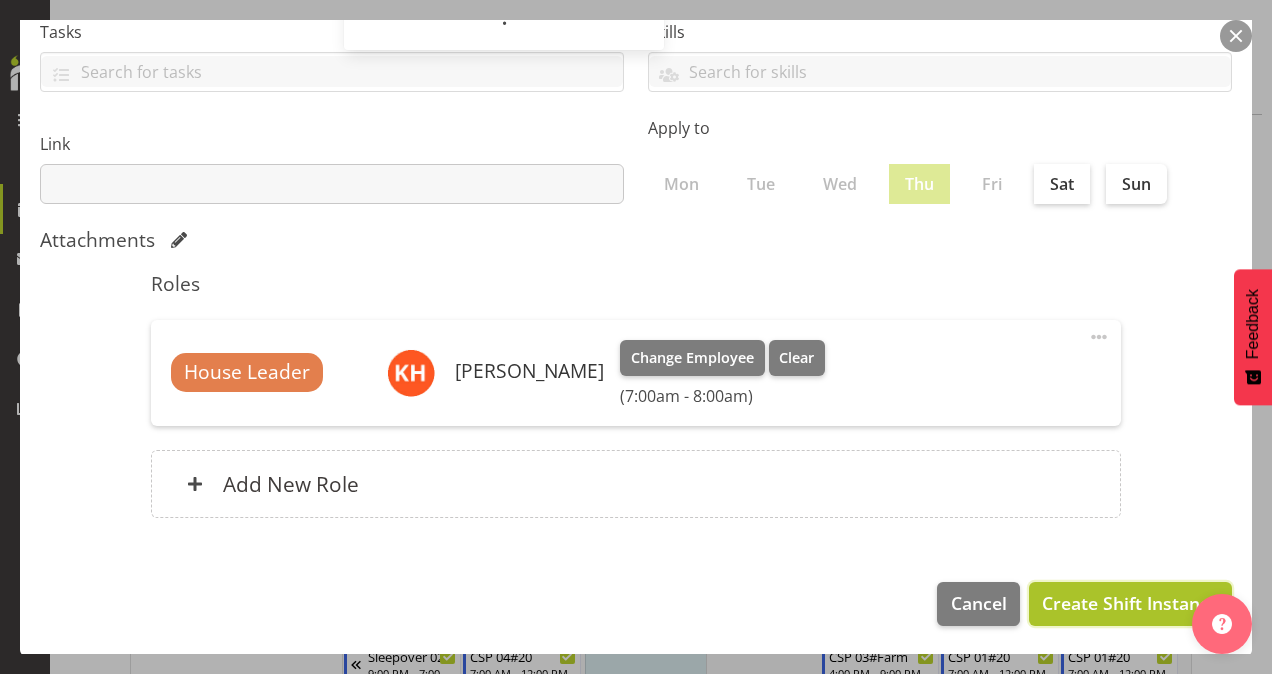 click on "Create Shift Instance" at bounding box center [1130, 603] 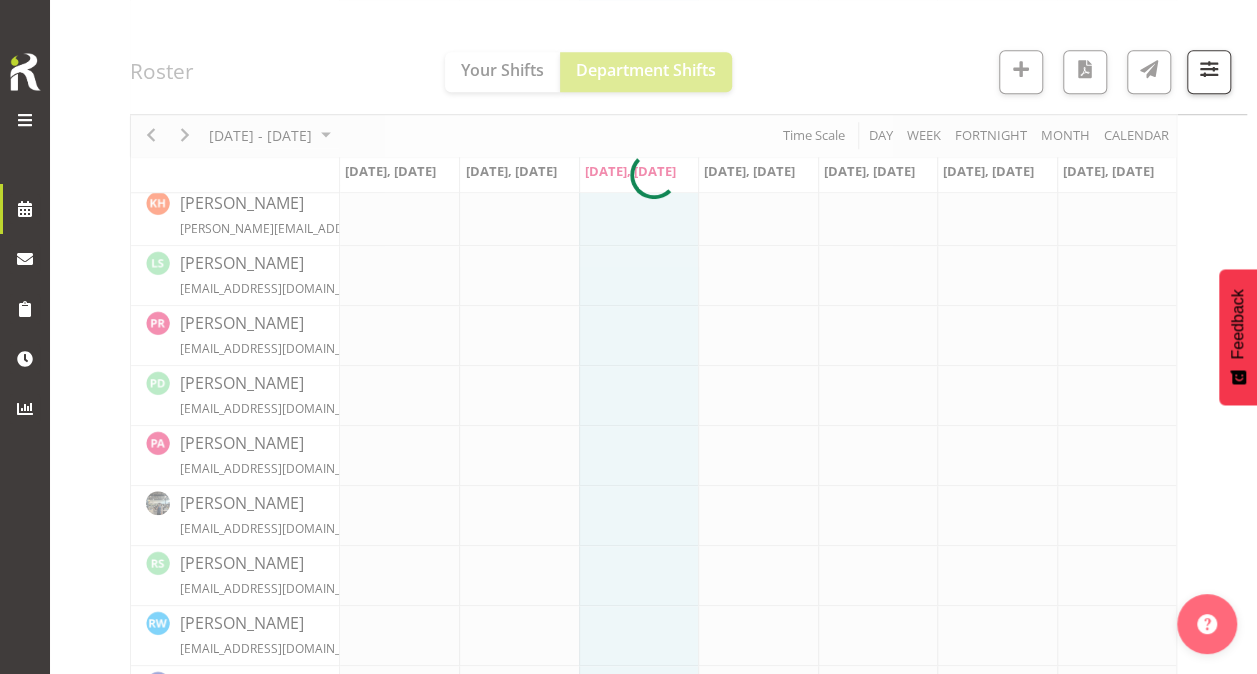 scroll, scrollTop: 813, scrollLeft: 0, axis: vertical 